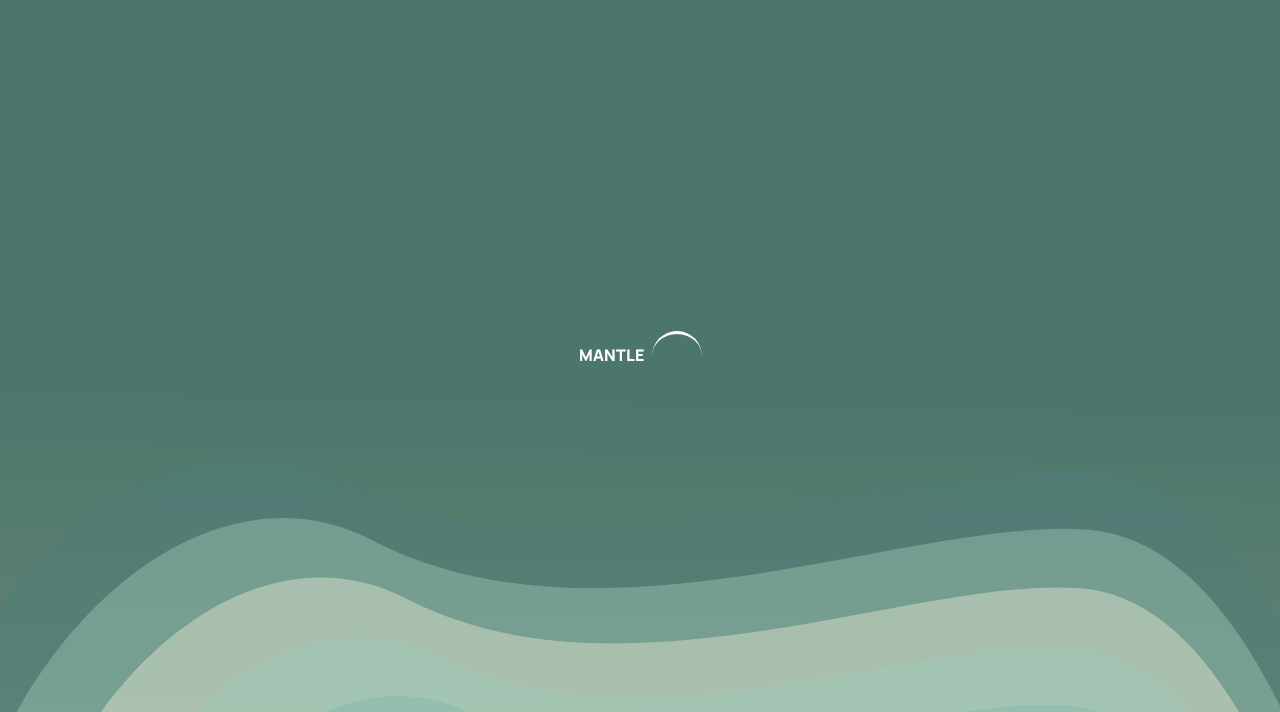 scroll, scrollTop: 0, scrollLeft: 0, axis: both 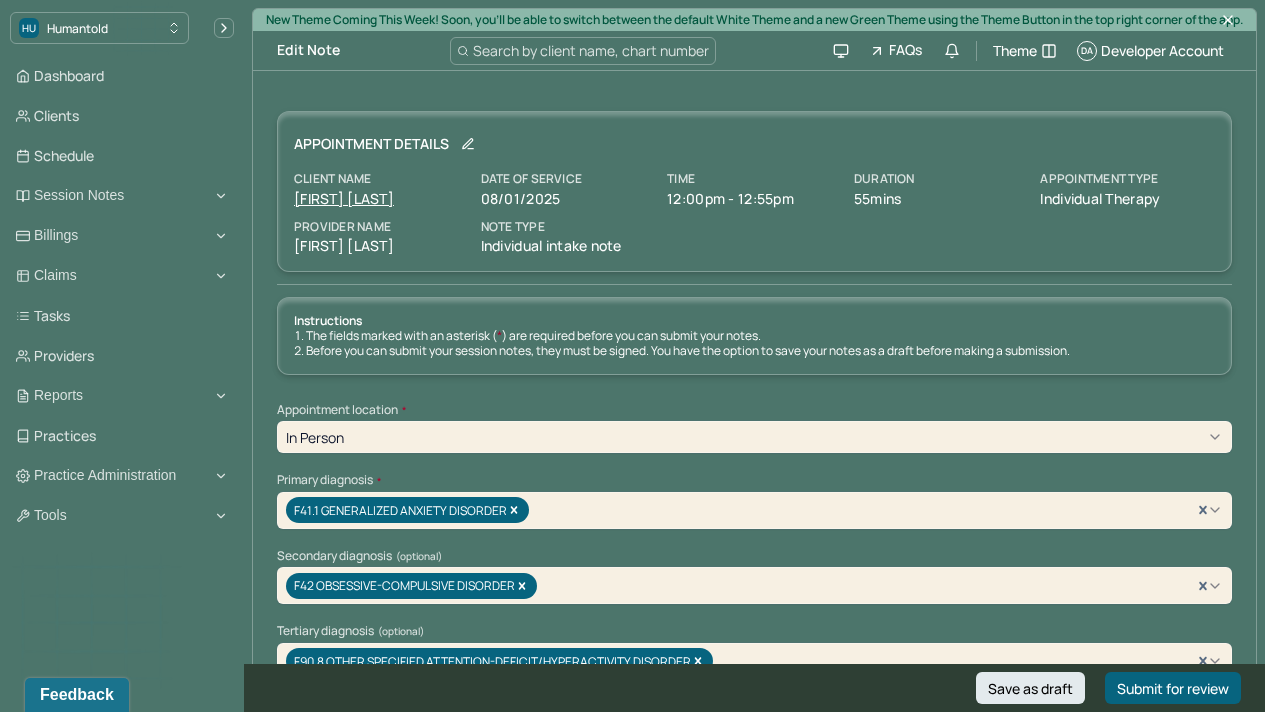 drag, startPoint x: 288, startPoint y: 204, endPoint x: 464, endPoint y: 217, distance: 176.47946 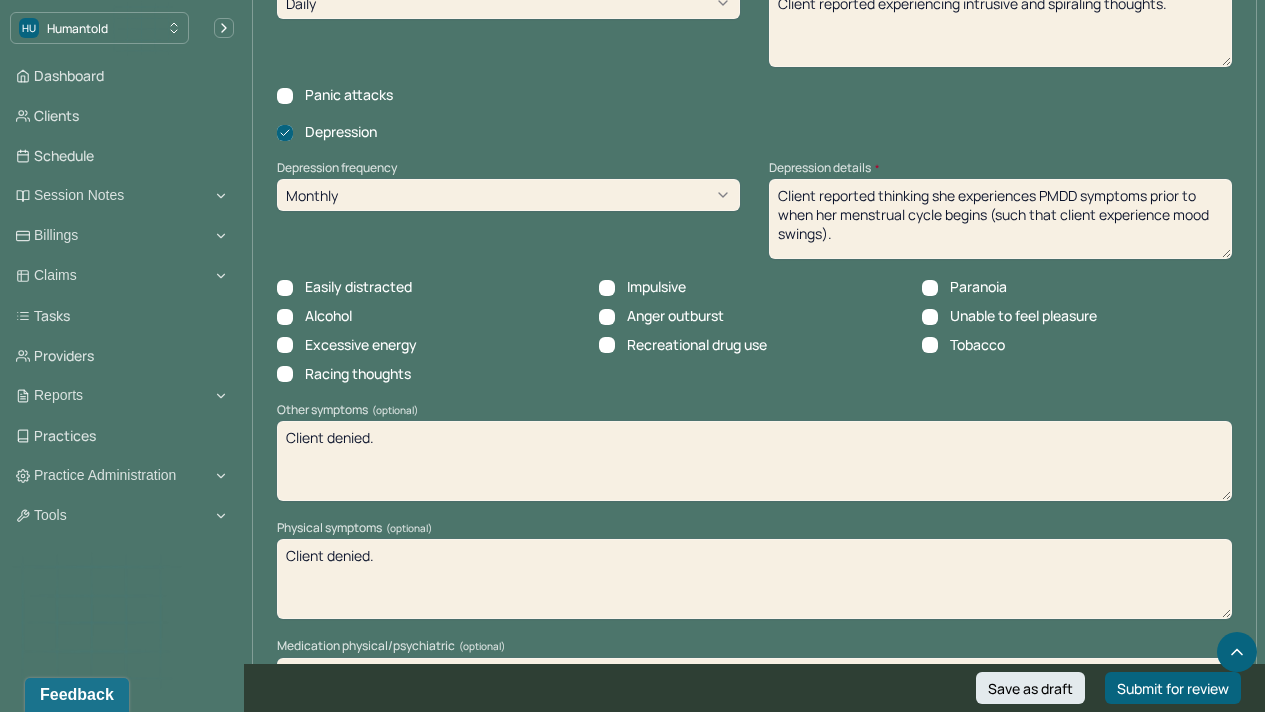 scroll, scrollTop: 2005, scrollLeft: 0, axis: vertical 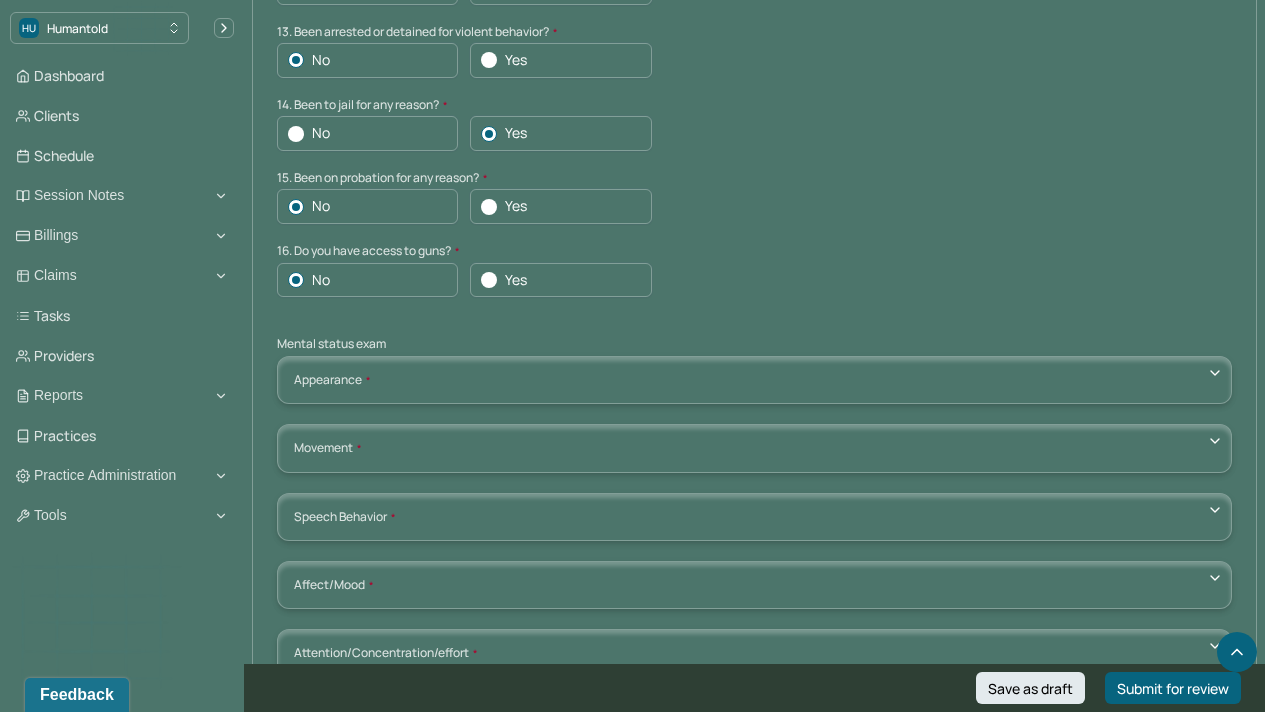 drag, startPoint x: 1279, startPoint y: 389, endPoint x: 1279, endPoint y: 522, distance: 133 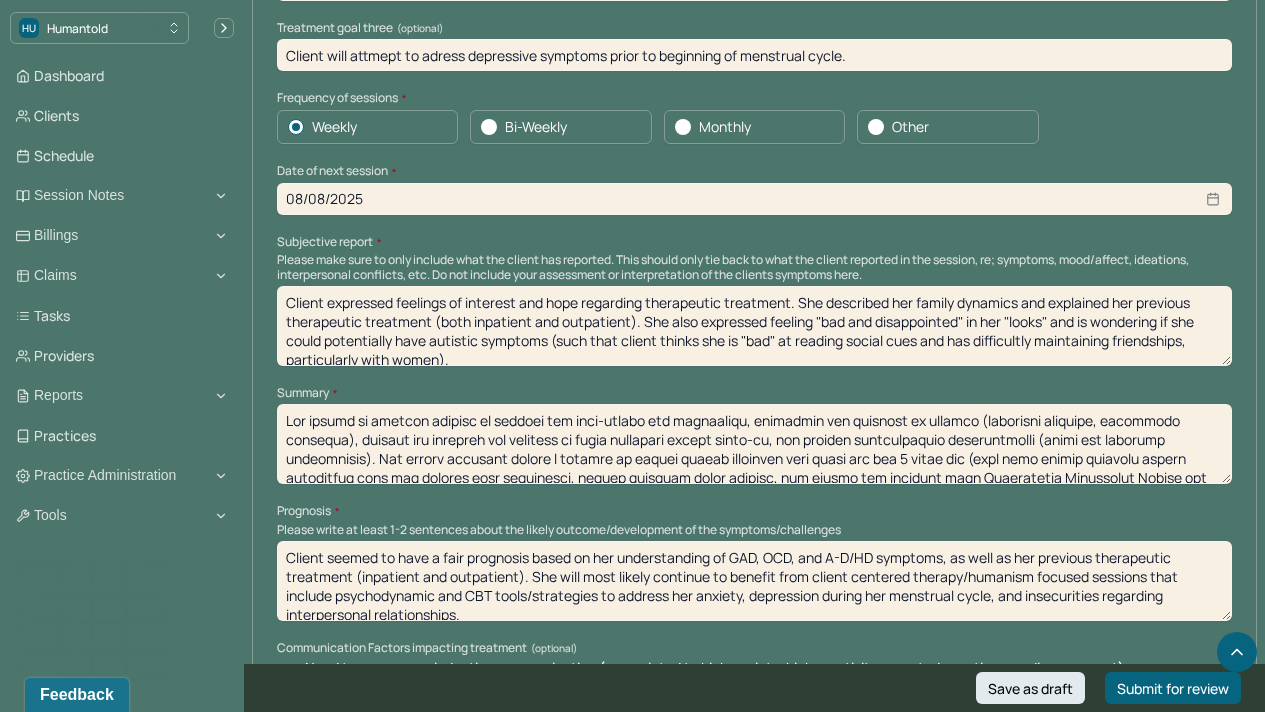 scroll, scrollTop: 8239, scrollLeft: 0, axis: vertical 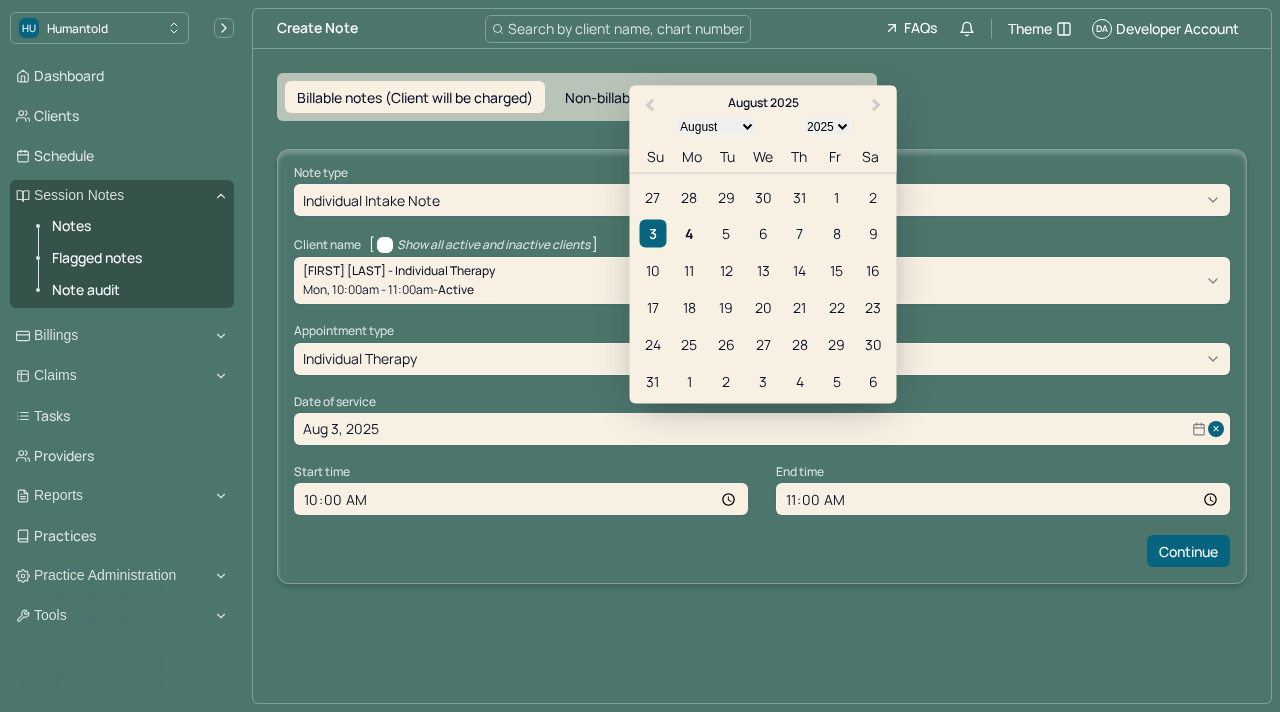 select on "7" 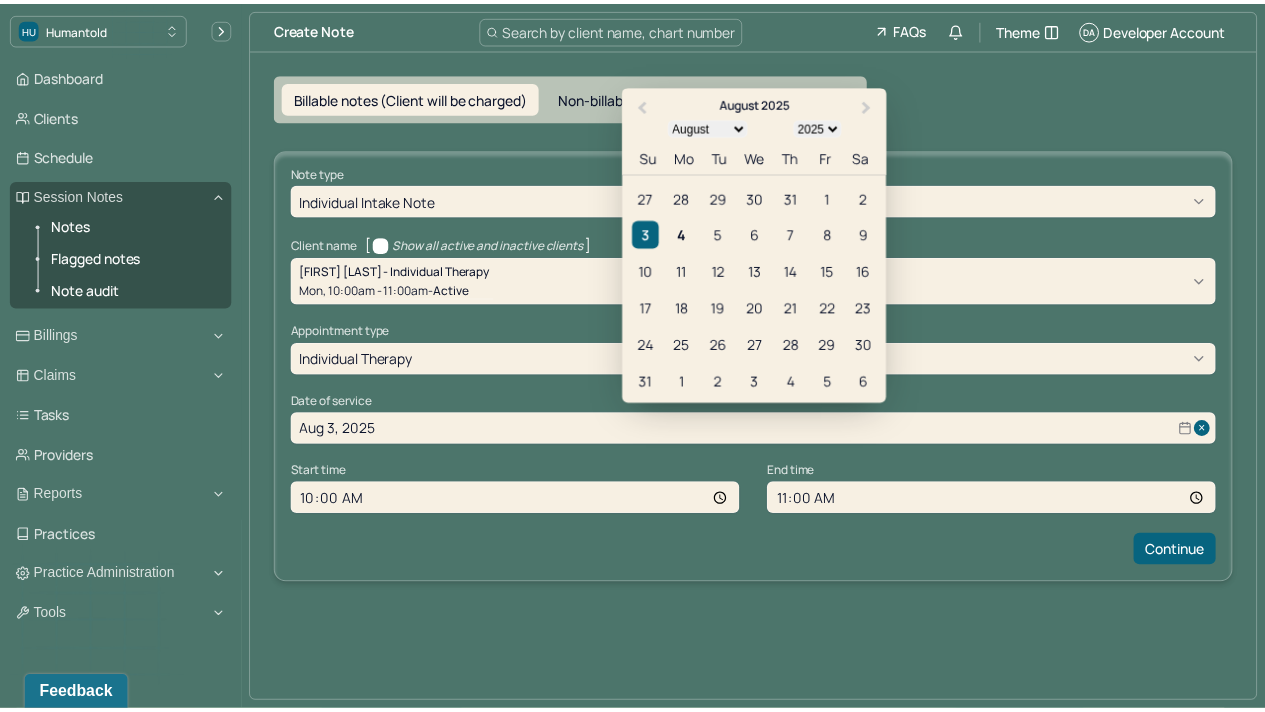 scroll, scrollTop: 0, scrollLeft: 0, axis: both 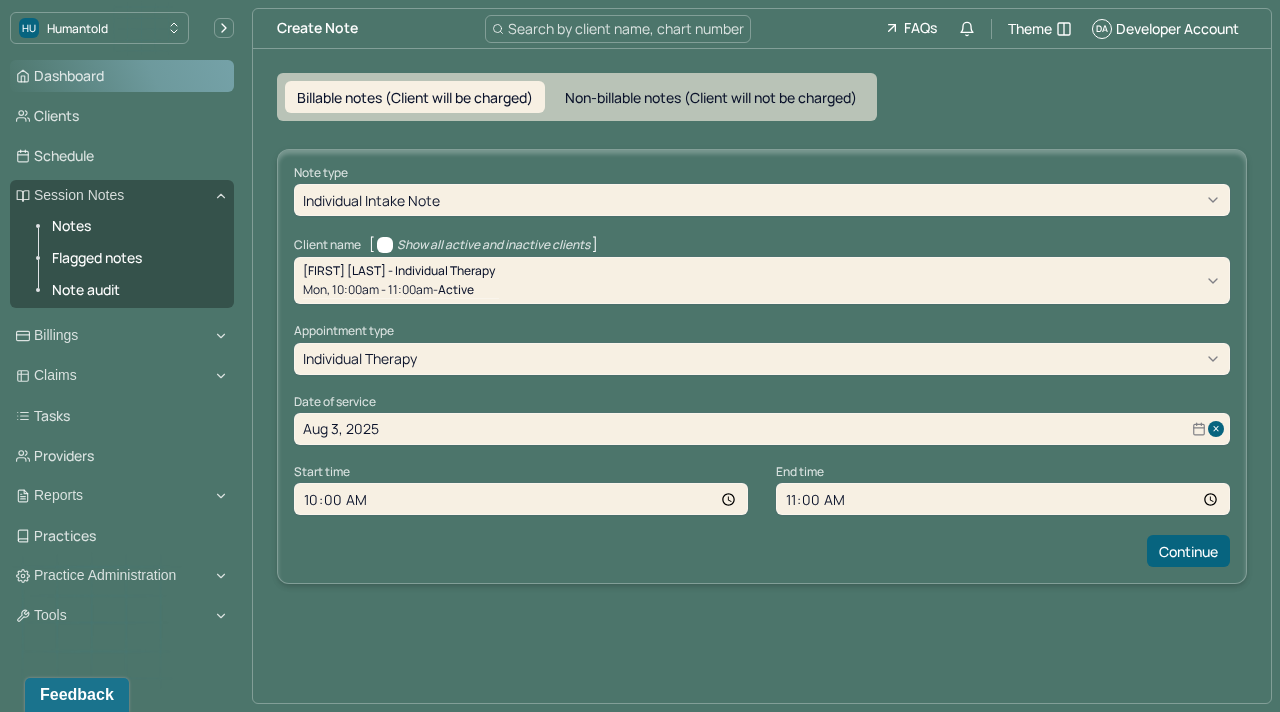 click on "Dashboard" at bounding box center [122, 76] 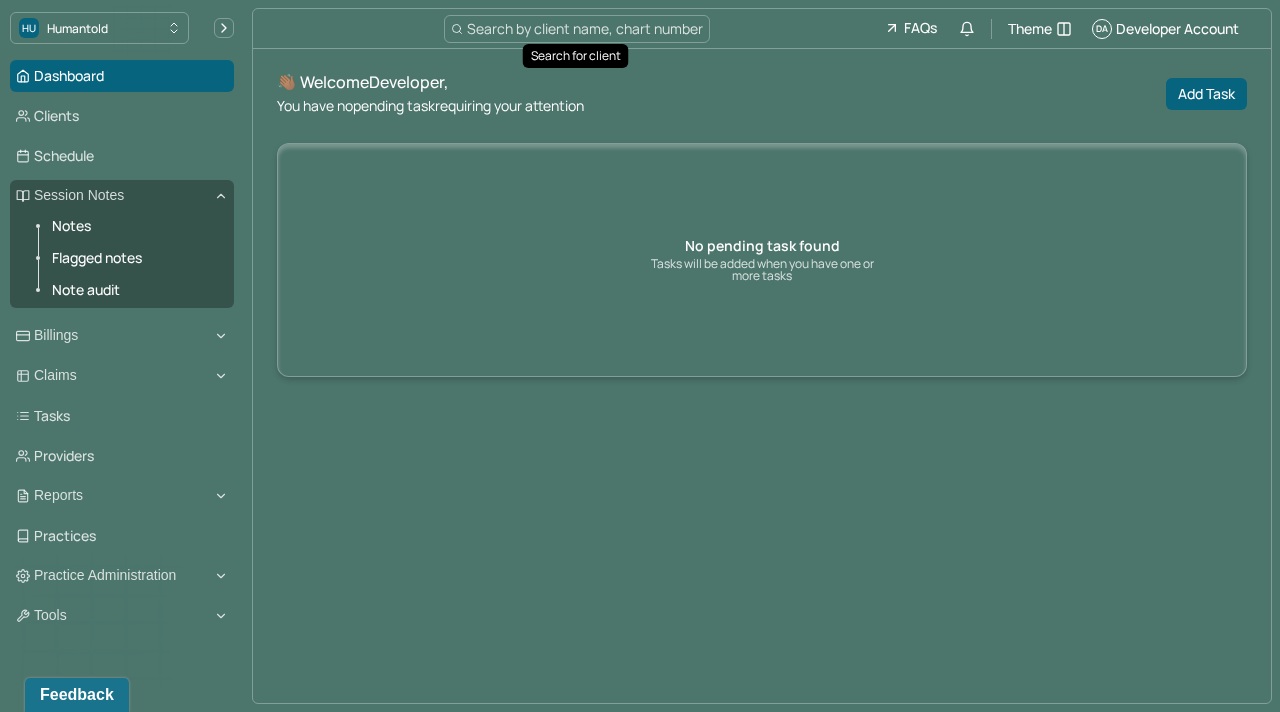 click on "Search by client name, chart number" at bounding box center (585, 28) 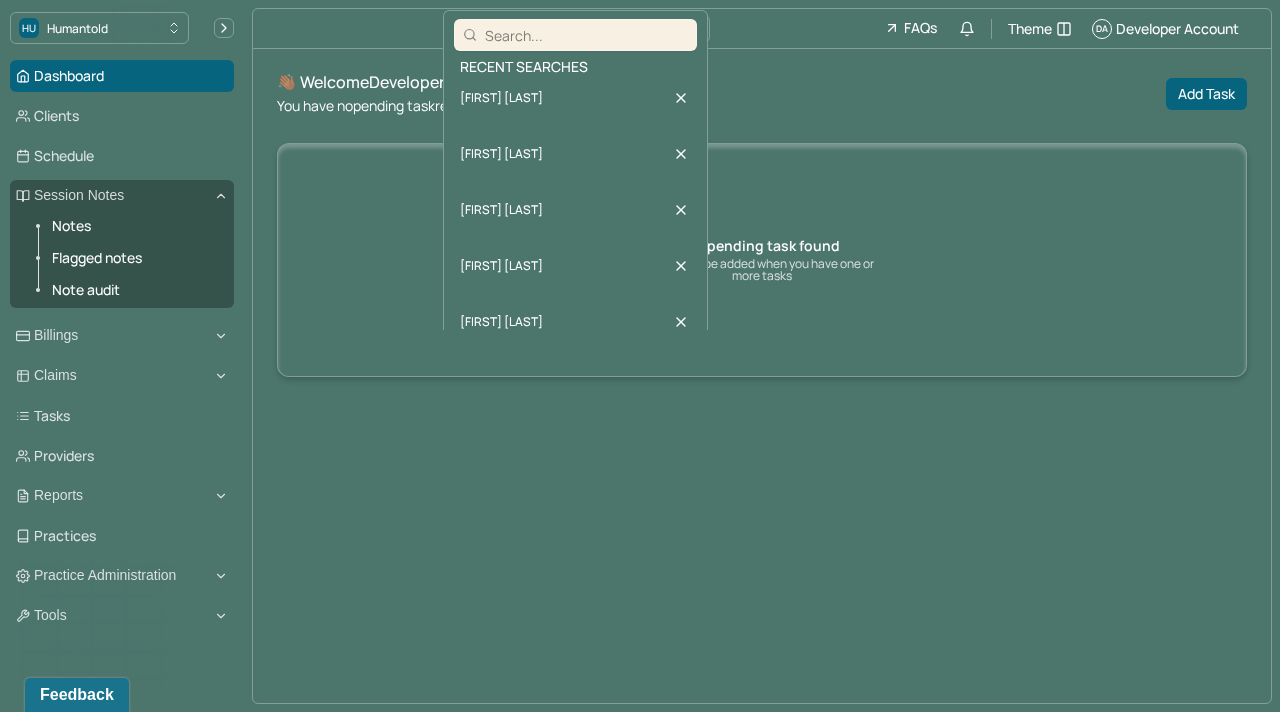 type on "v" 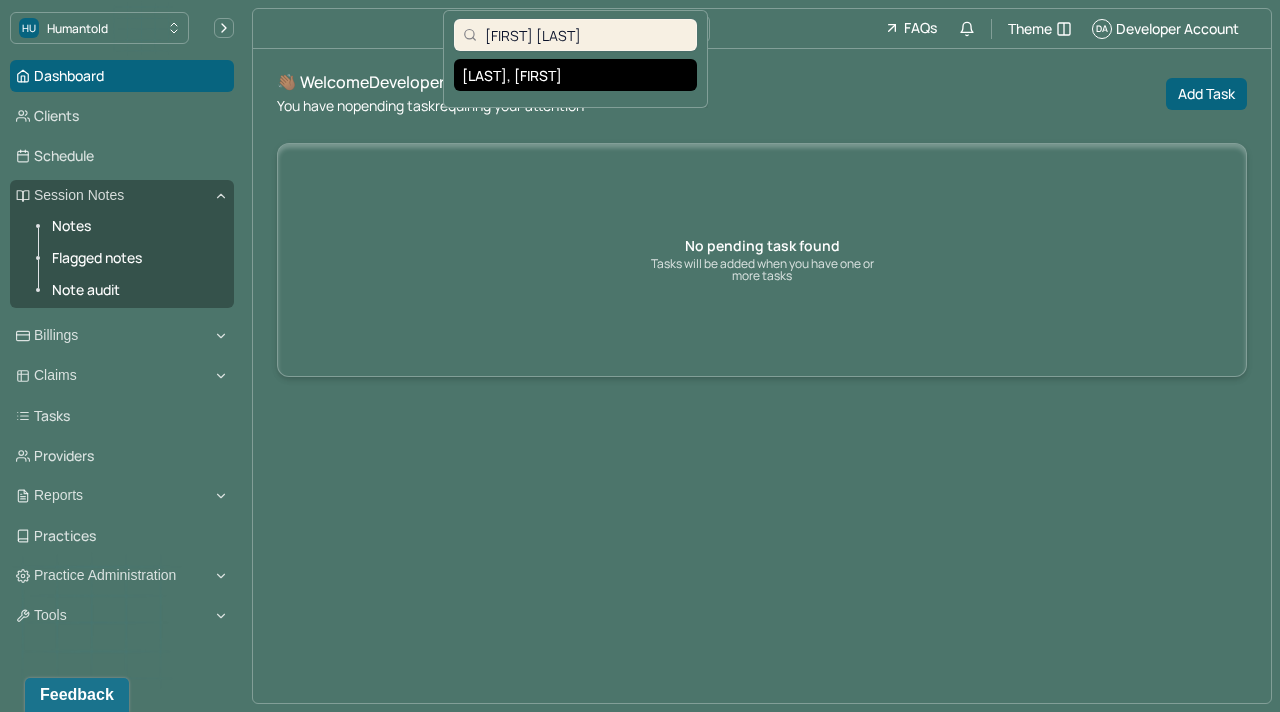 type on "Autumn Magar-Matsuoka" 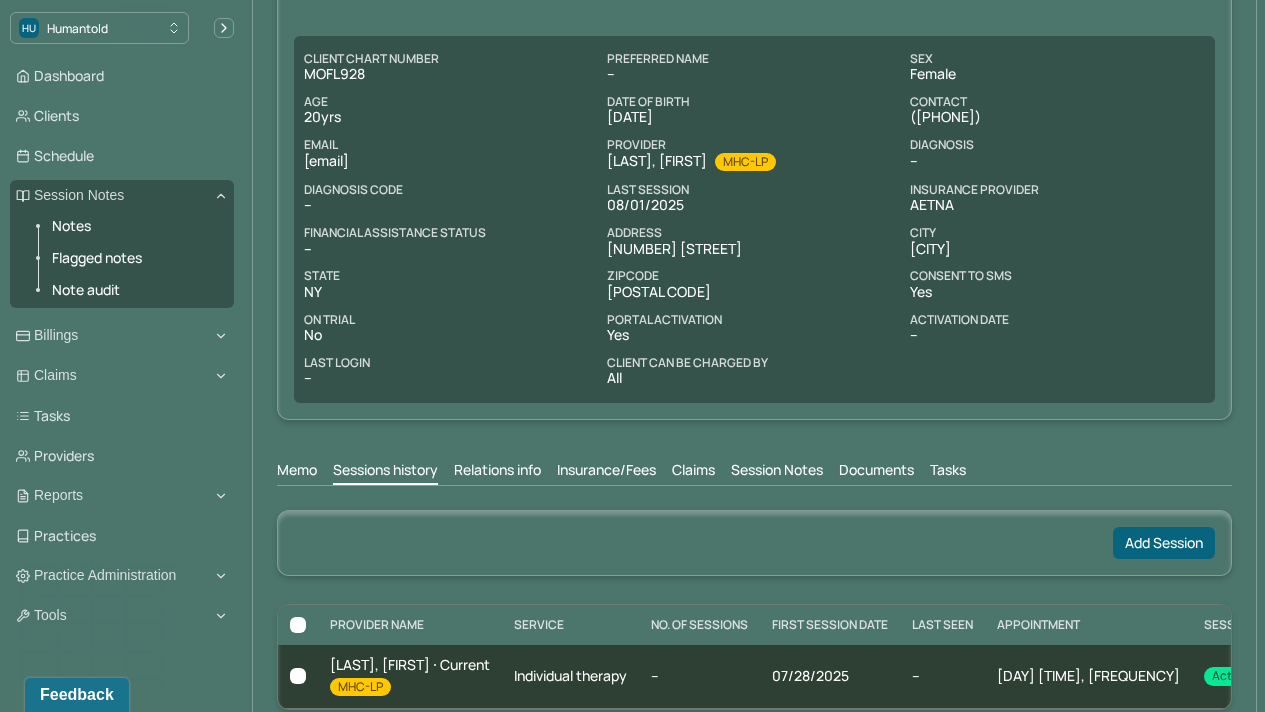 scroll, scrollTop: 185, scrollLeft: 0, axis: vertical 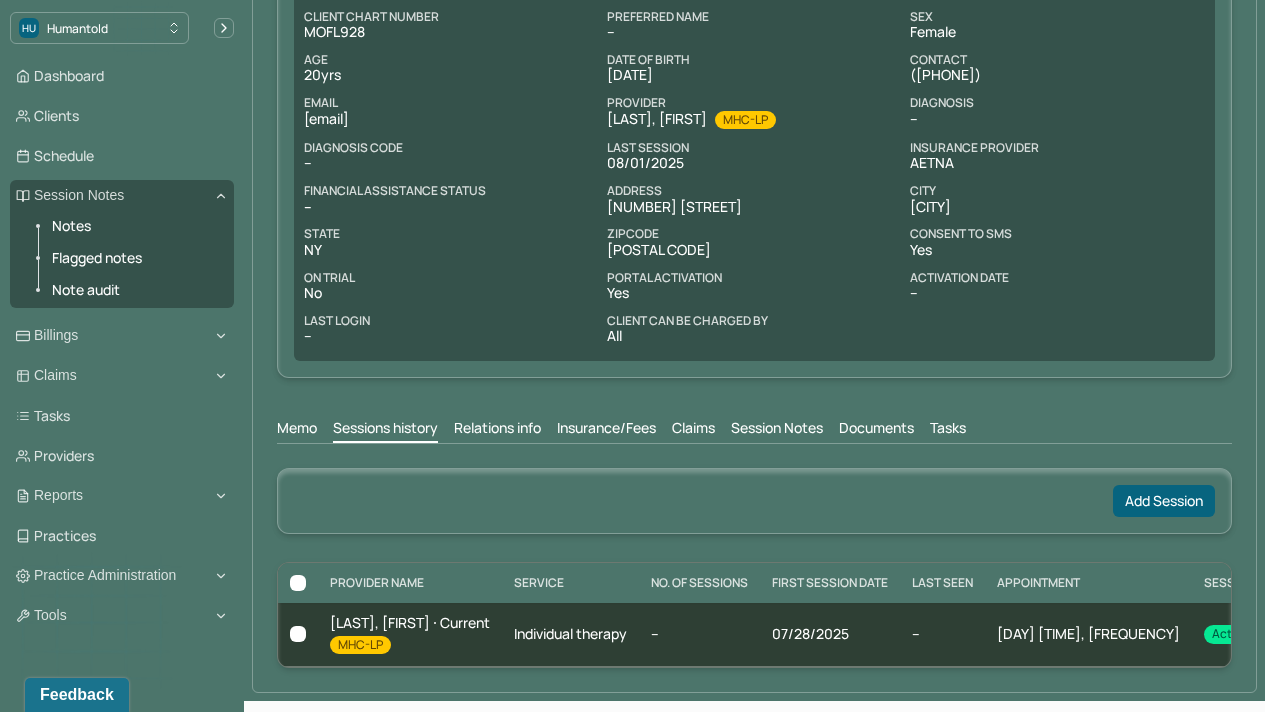 click on "Insurance/Fees" at bounding box center (606, 430) 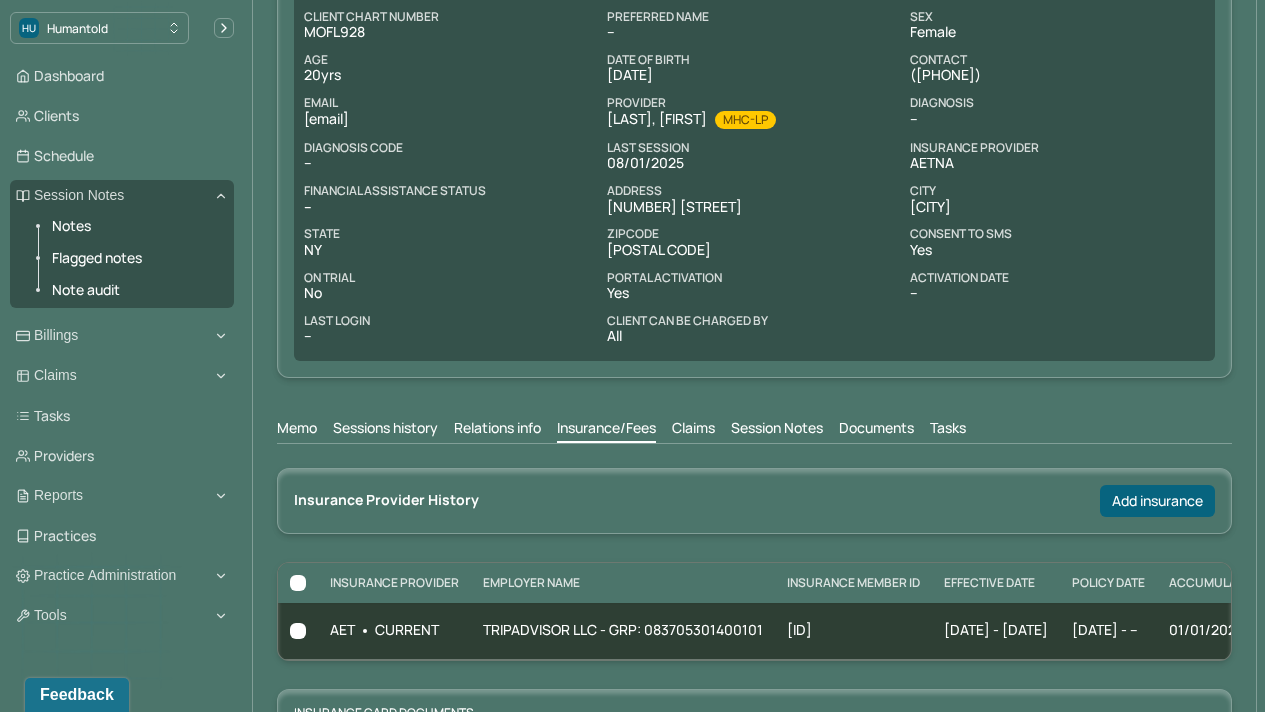 scroll, scrollTop: 0, scrollLeft: 229, axis: horizontal 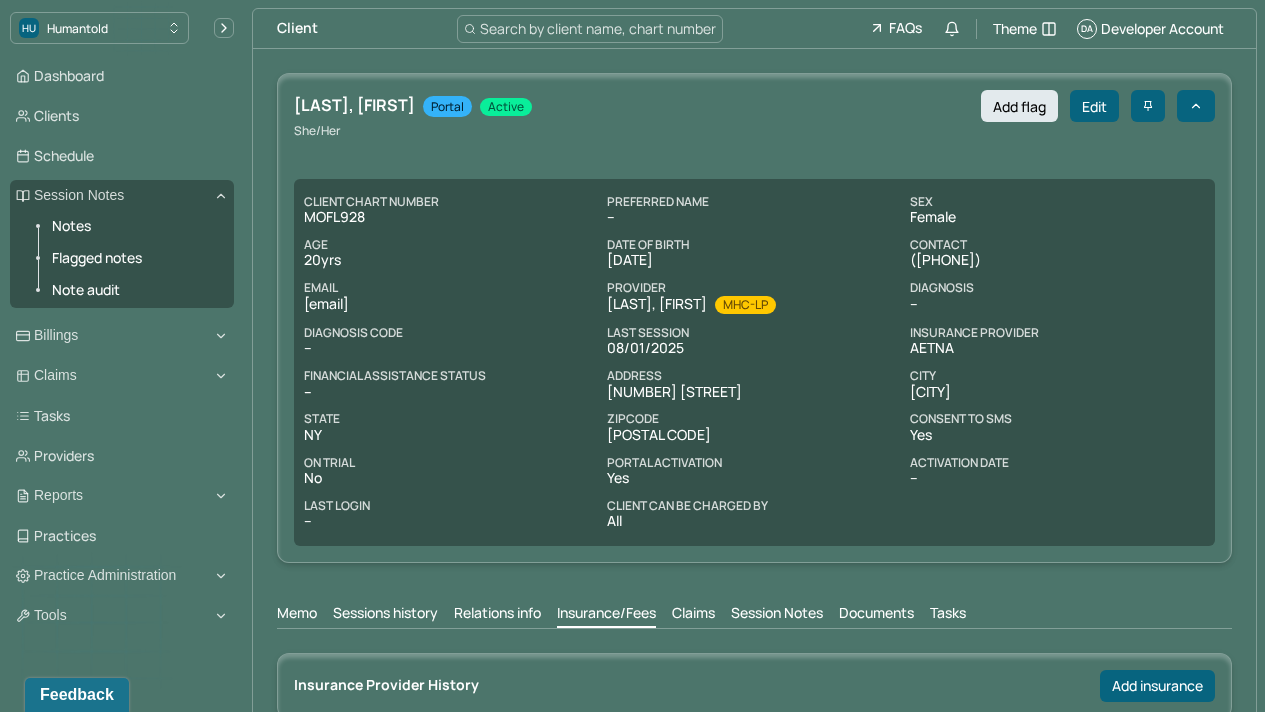 click on "Session Notes" at bounding box center (777, 615) 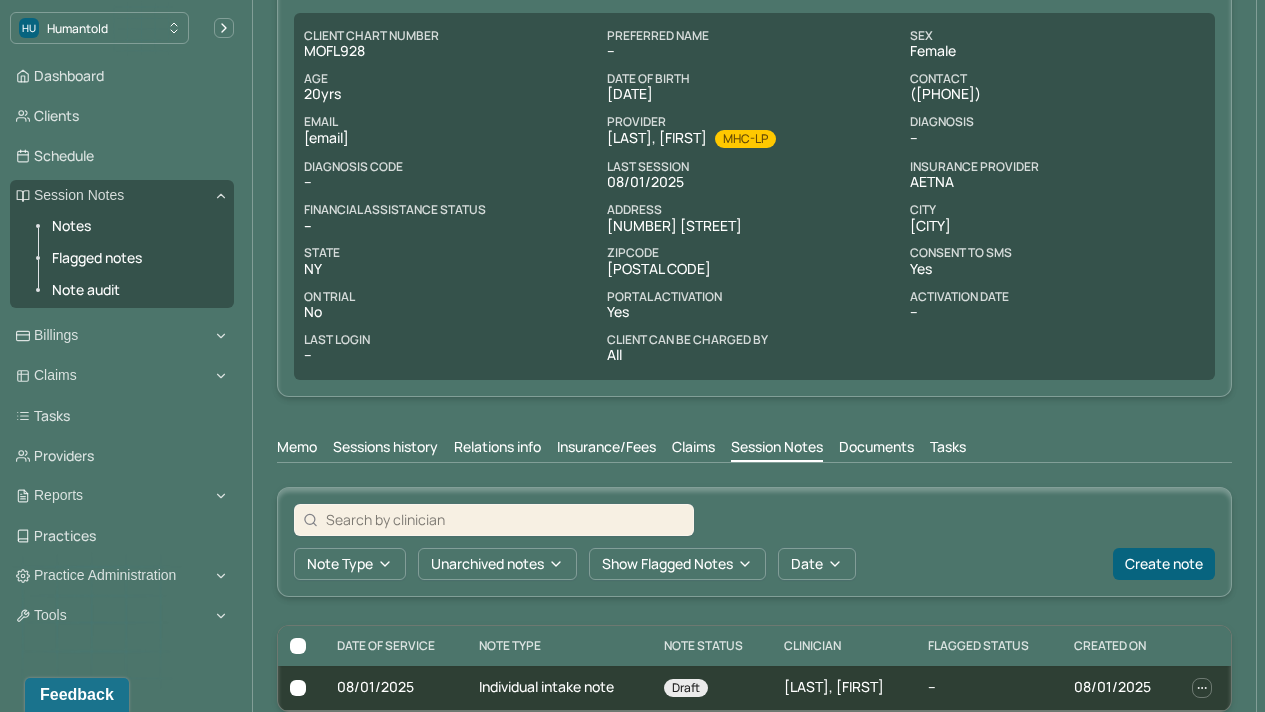 scroll, scrollTop: 195, scrollLeft: 0, axis: vertical 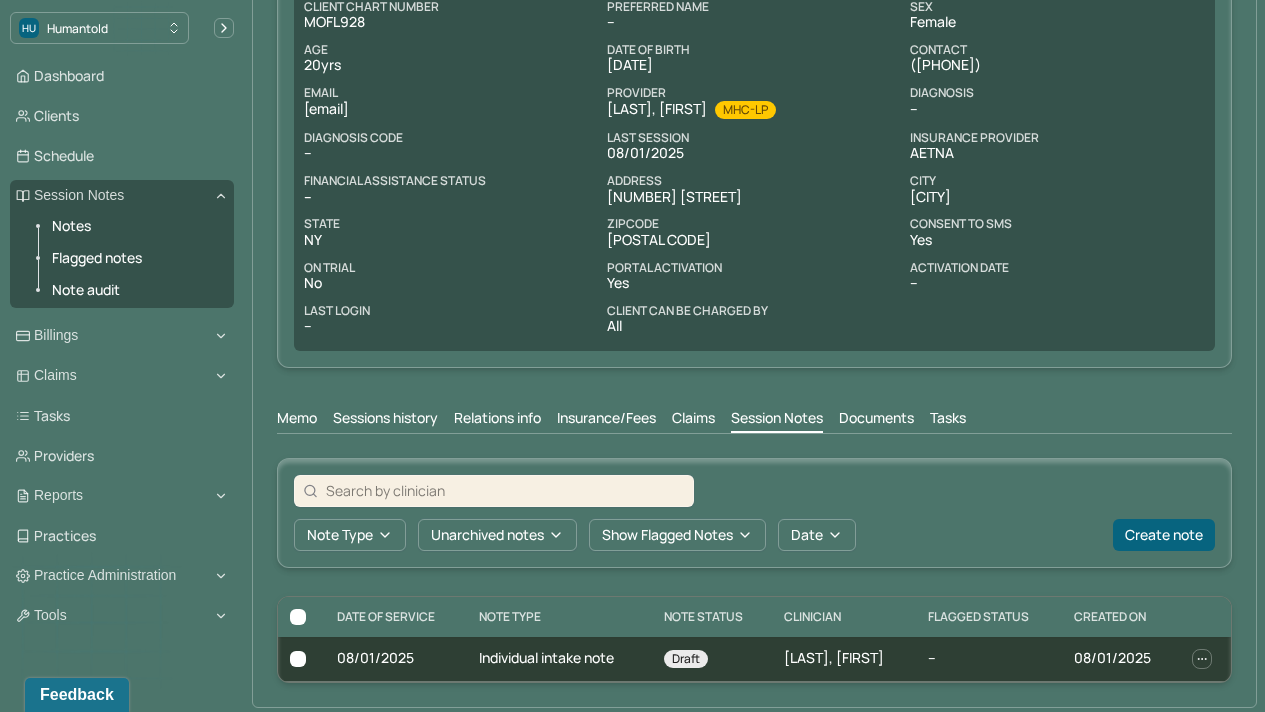 drag, startPoint x: 1279, startPoint y: 260, endPoint x: 1278, endPoint y: 653, distance: 393.00128 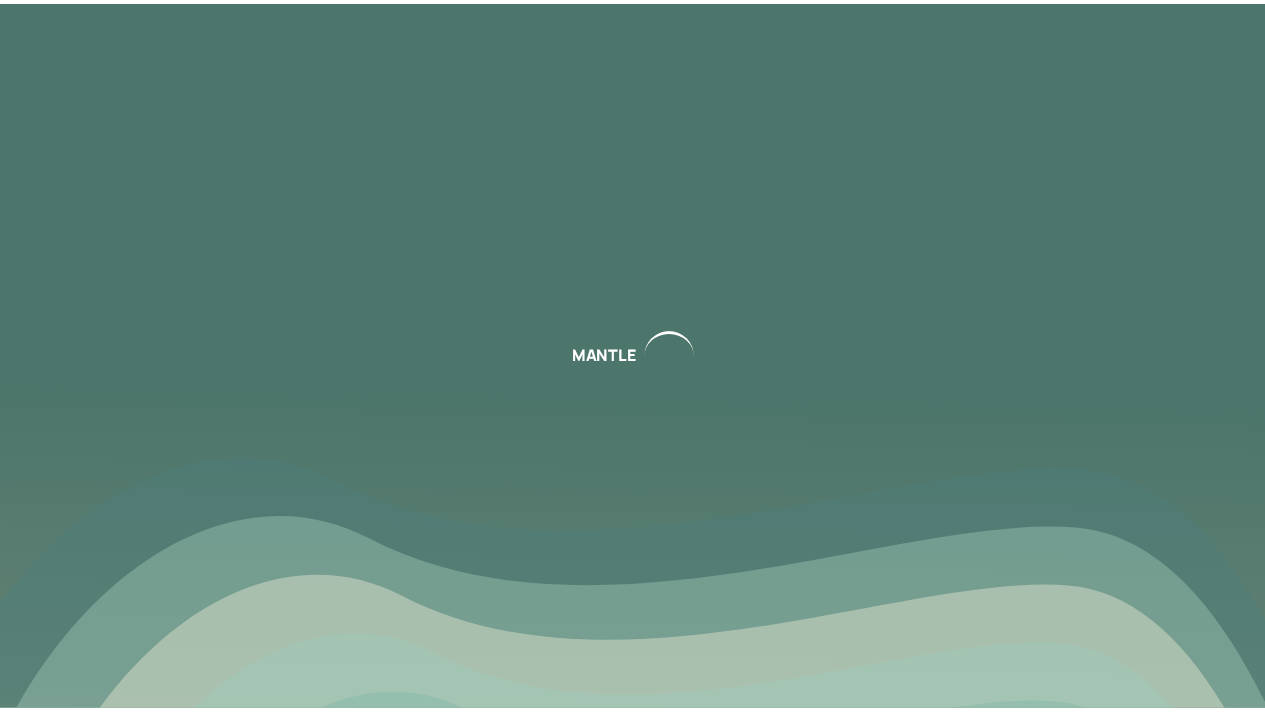 scroll, scrollTop: 0, scrollLeft: 0, axis: both 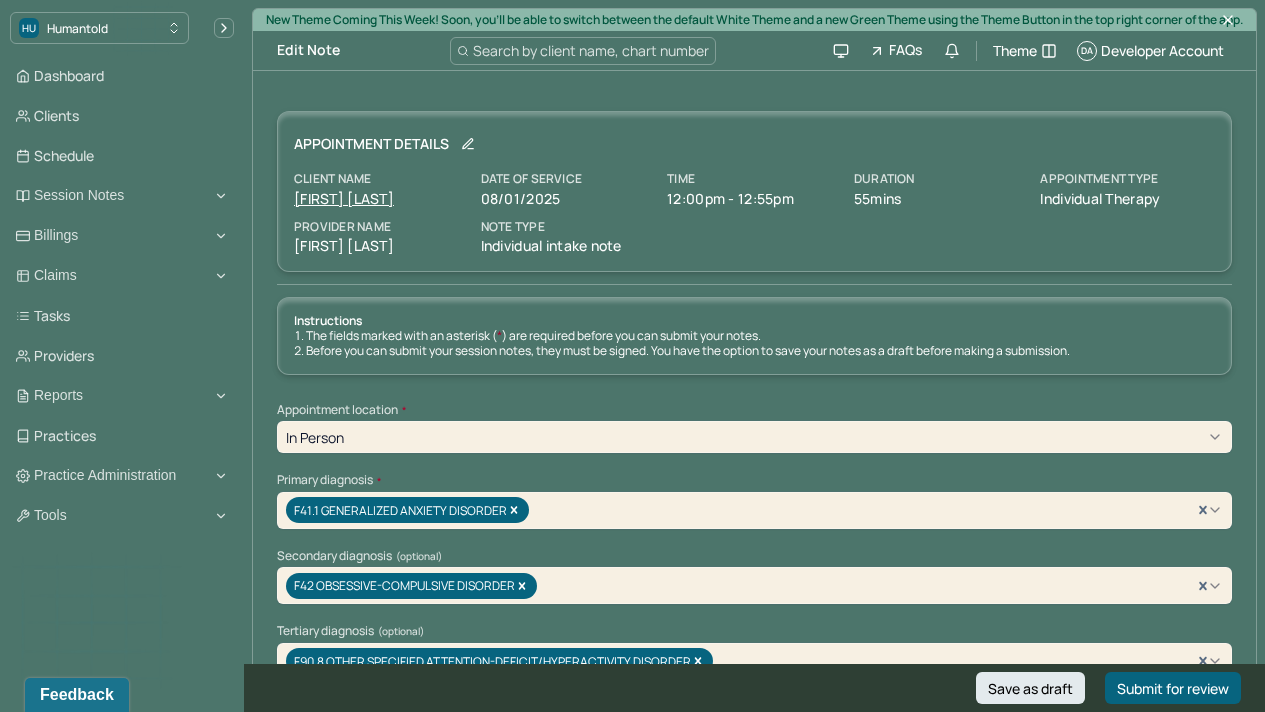click on "Appointment Details Client name Autumn Magar-Matsuoka Date of service 08/01/2025 Time 12:00pm - 12:55pm Duration 55mins Appointment type individual therapy Provider name Emma Distler Note type Individual intake note Instructions The fields marked with an asterisk ( * ) are required before you can submit your notes. Before you can submit your session notes, they must be signed. You have the option to save your notes as a draft before making a submission. Appointment location * In person Primary diagnosis * F41.1 GENERALIZED ANXIETY DISORDER Secondary diagnosis (optional) F42 OBSESSIVE-COMPULSIVE DISORDER Tertiary diagnosis (optional) F90.8 OTHER SPECIFIED ATTENTION-DEFICIT/HYPERACTIVITY DISORDER Identity Preferred name (optional) Autumn Gender * Female Pronouns (optional) She/her/hers Religion (optional) Religion Education (optional) Other Race (optional) White Ethnicity (optional) German American Sexual orientation (optional) Heterosexual Current employment (optional) Current employment details (optional) N/A" at bounding box center (754, 4513) 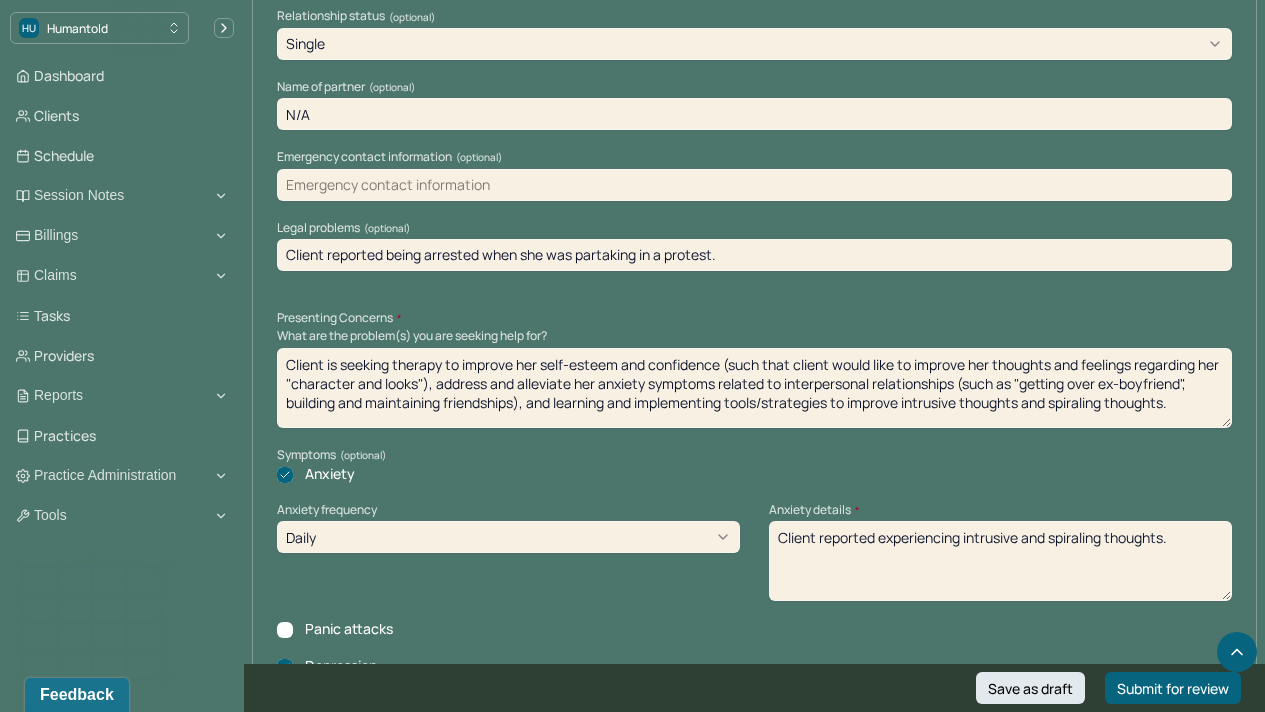 scroll, scrollTop: 1546, scrollLeft: 0, axis: vertical 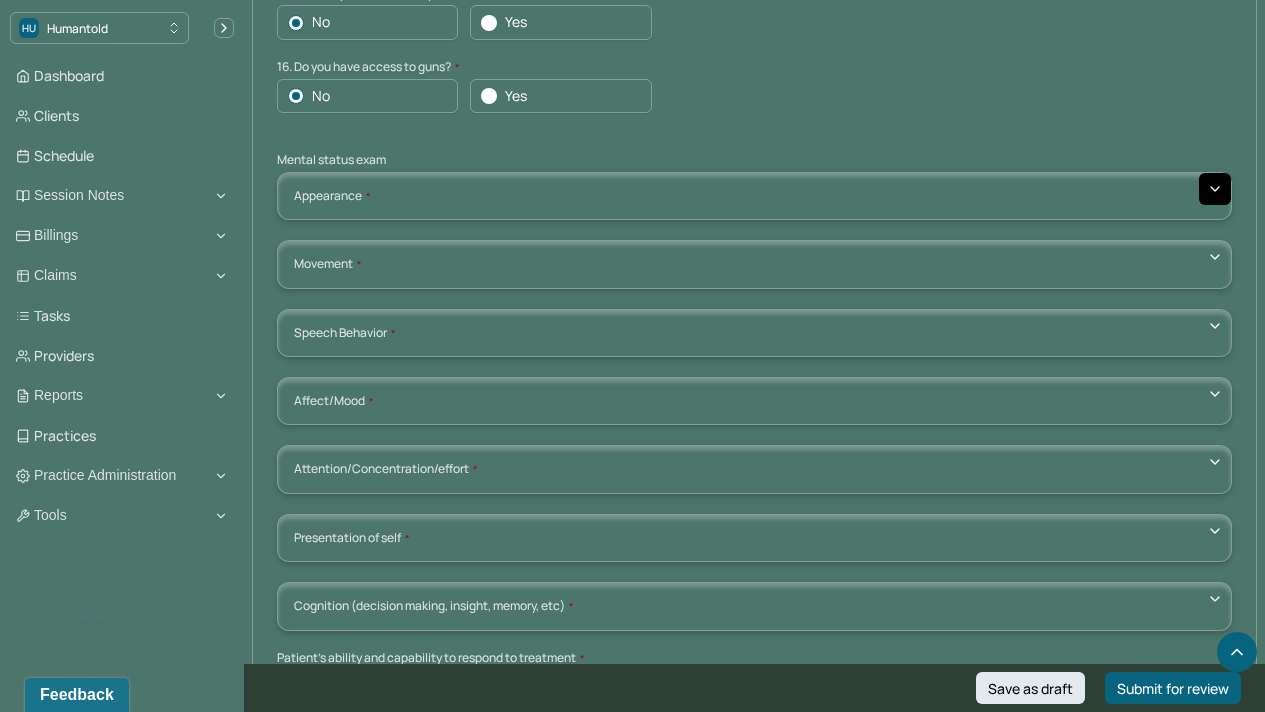 click 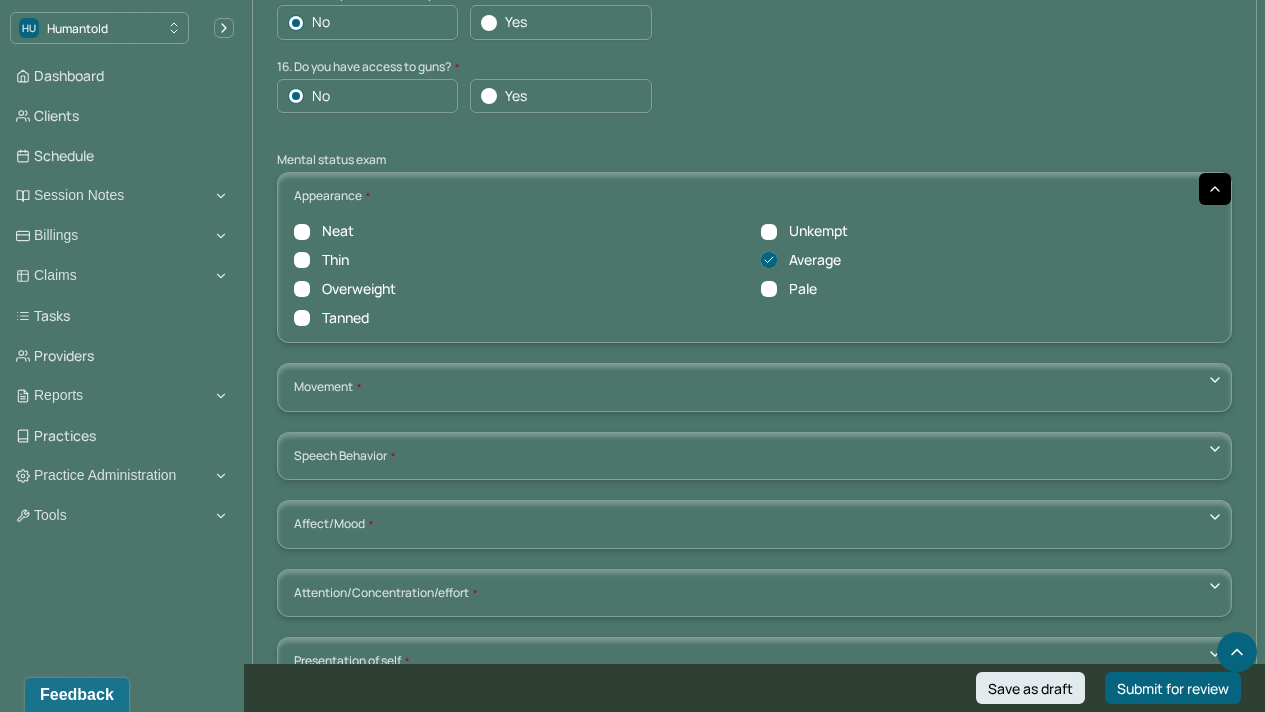 click on "Movement Coordinated Uncoordinated Mannerisms/oddities Good eye contact Kept eyes downcast Stared into space" at bounding box center [754, 387] 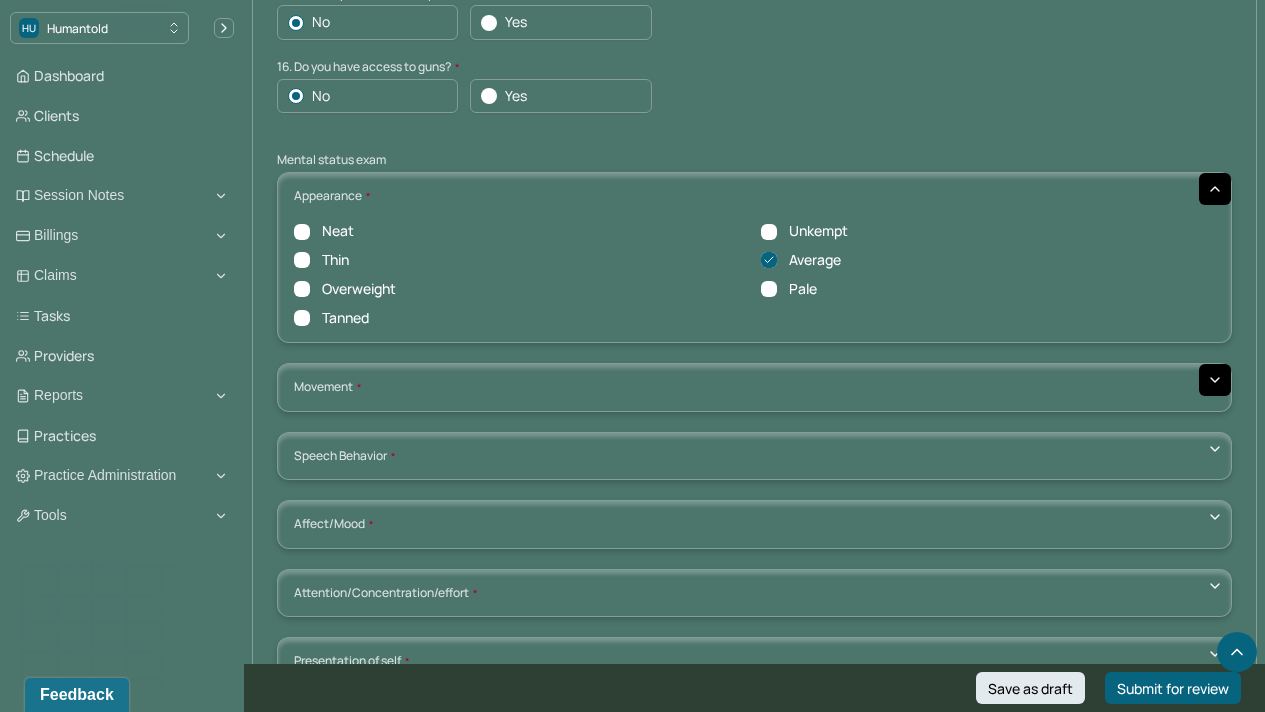 click 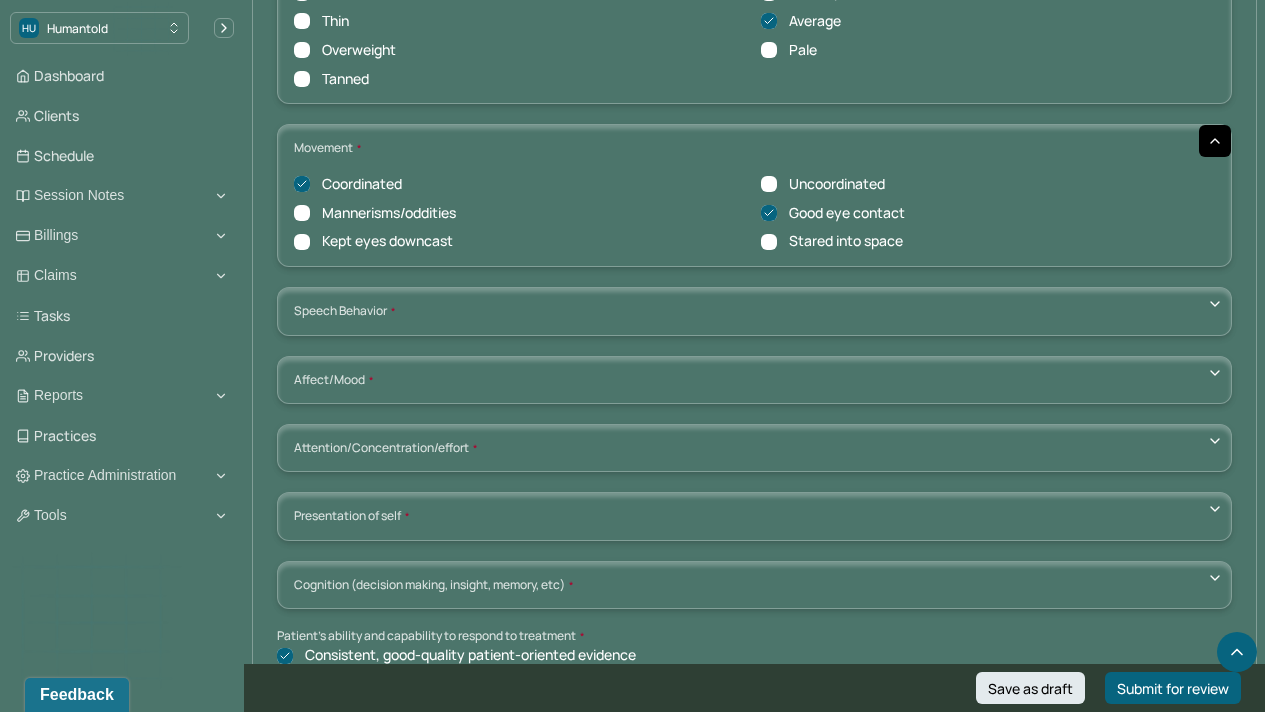 scroll, scrollTop: 6631, scrollLeft: 0, axis: vertical 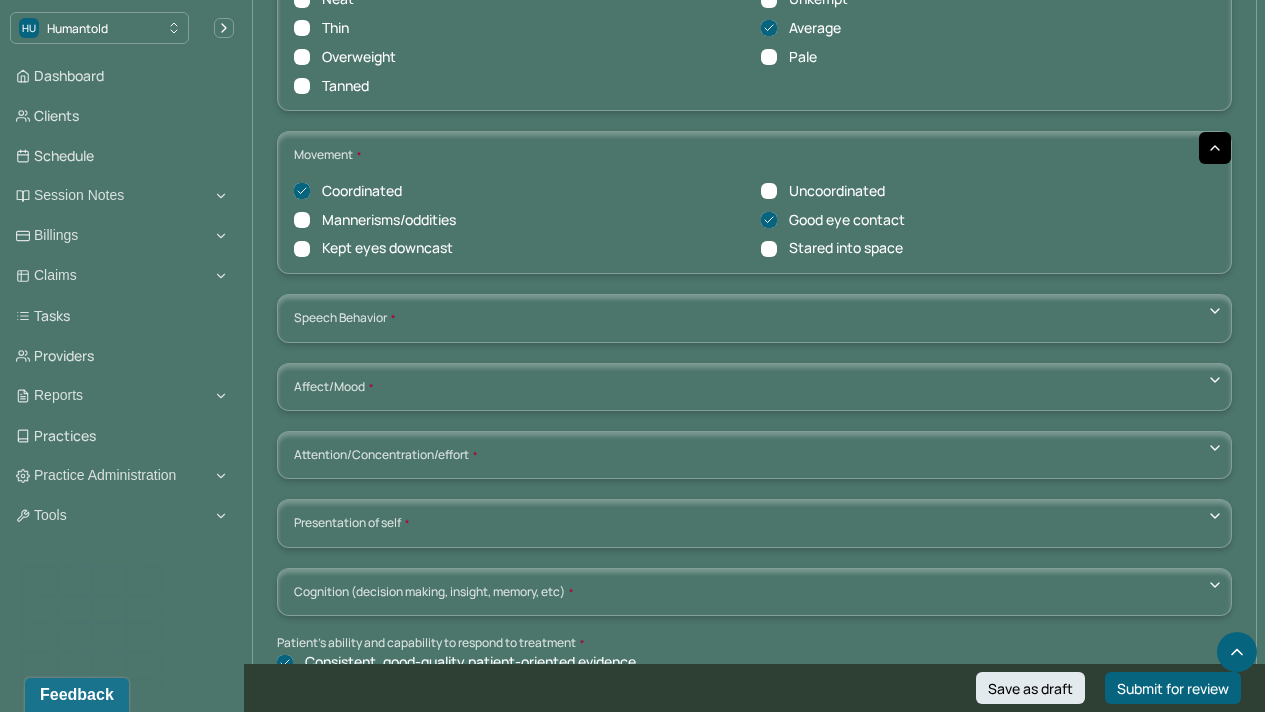 click on "Cognition (decision making, insight, memory, etc) No insight Some insight Full insight Sluggish recall Low intelligent Intelligent Defective reality Impoverished stream of thoughts Normal stream of thoughts Incoherent thought process Loose thought process Clear thought process Flight of ideas Indecisive Decisive Lack of common sense Forgetful Follows through Faulty reasoning Easily confused Normal abstraction Procrastinates Confuses time frames/sequence Normal memory Amnesia Confused present location/date/persons, places Good orientation Victimization Normal judgement Intact reality" at bounding box center [754, 592] 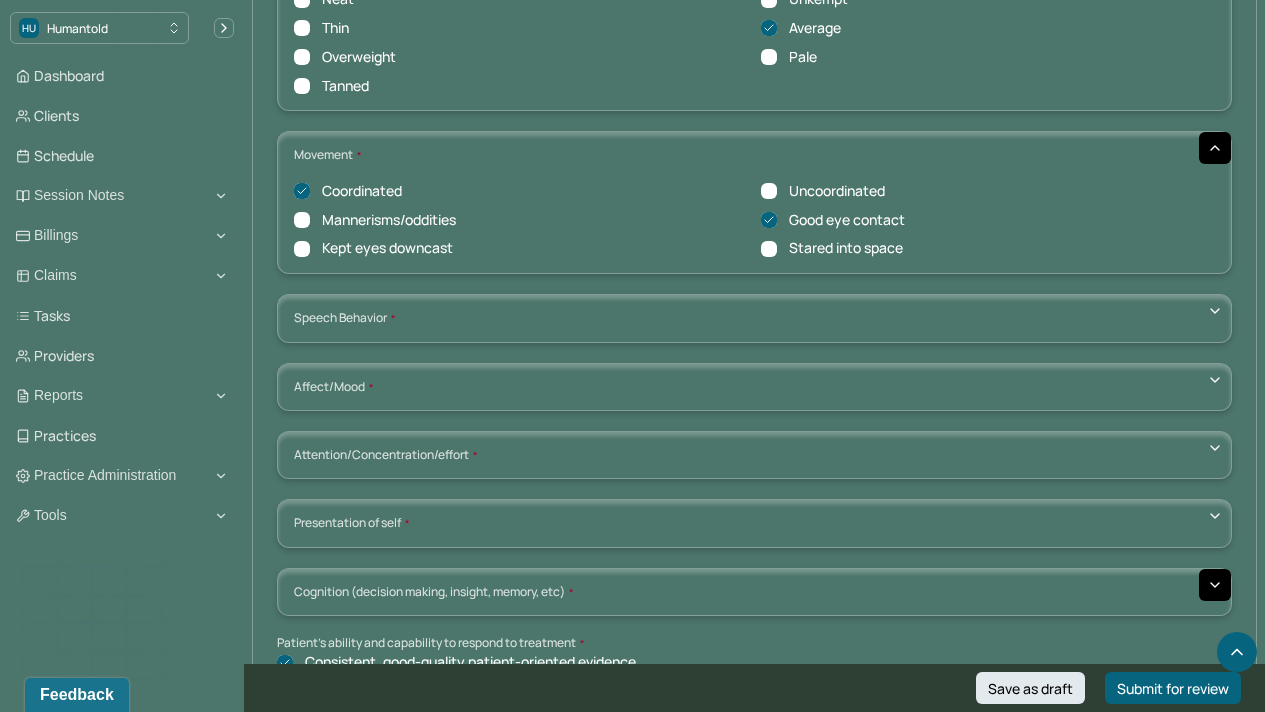 click 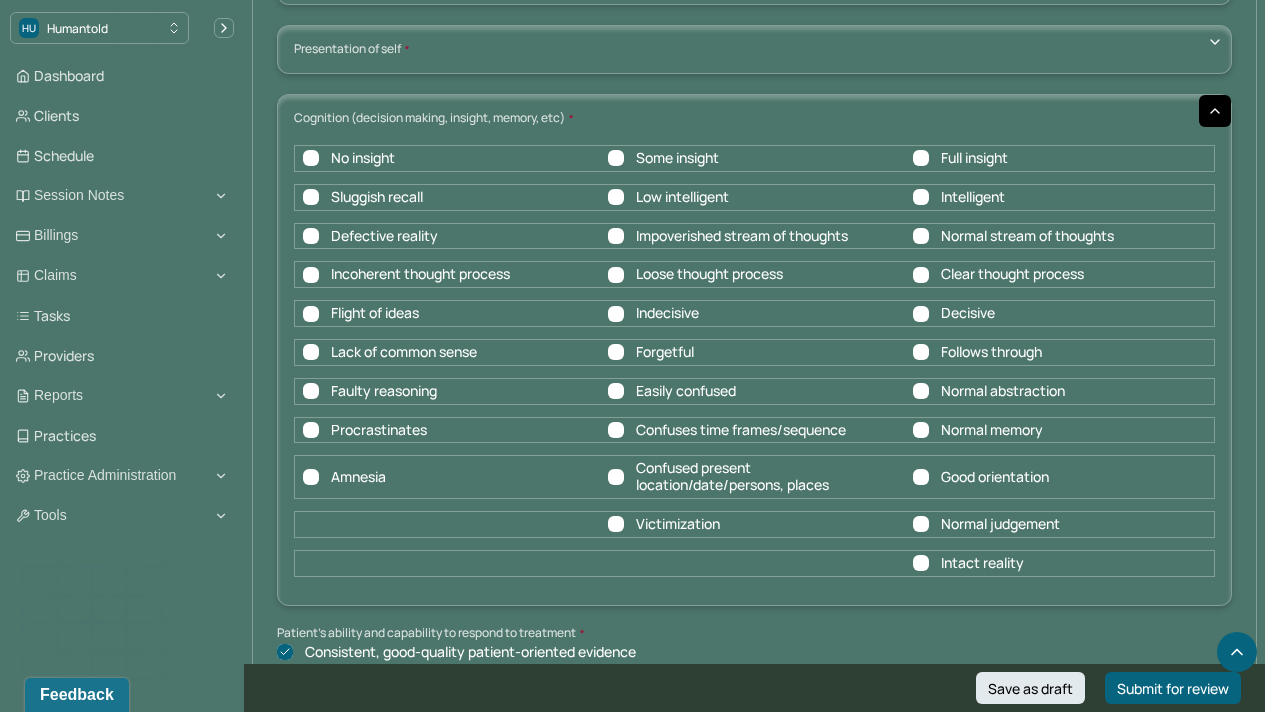 scroll, scrollTop: 7098, scrollLeft: 0, axis: vertical 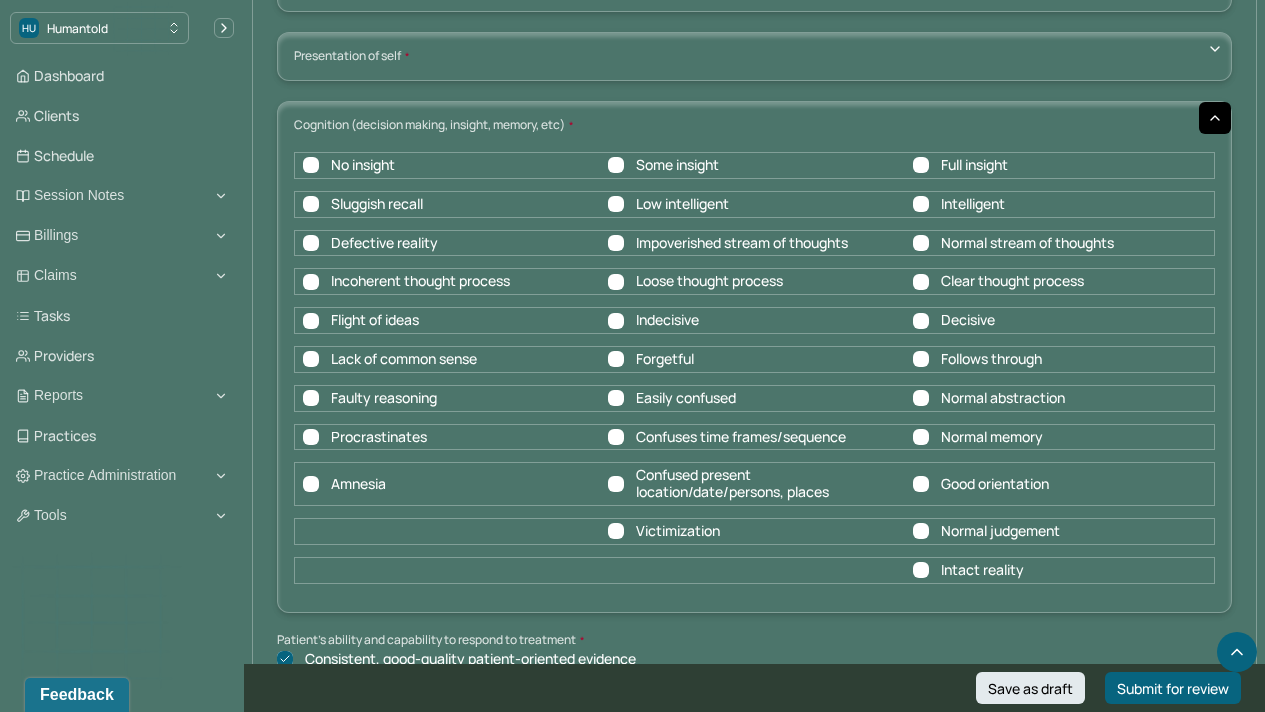 click on "Presentation of self" at bounding box center [754, 56] 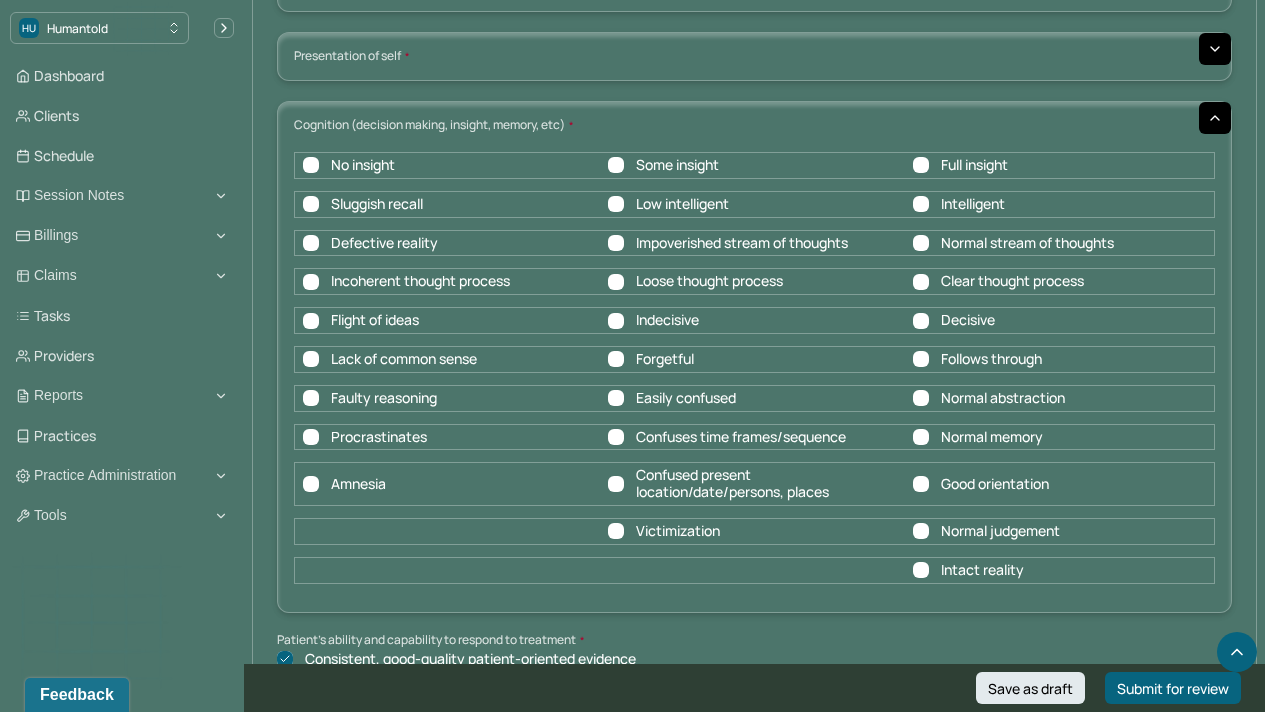 click 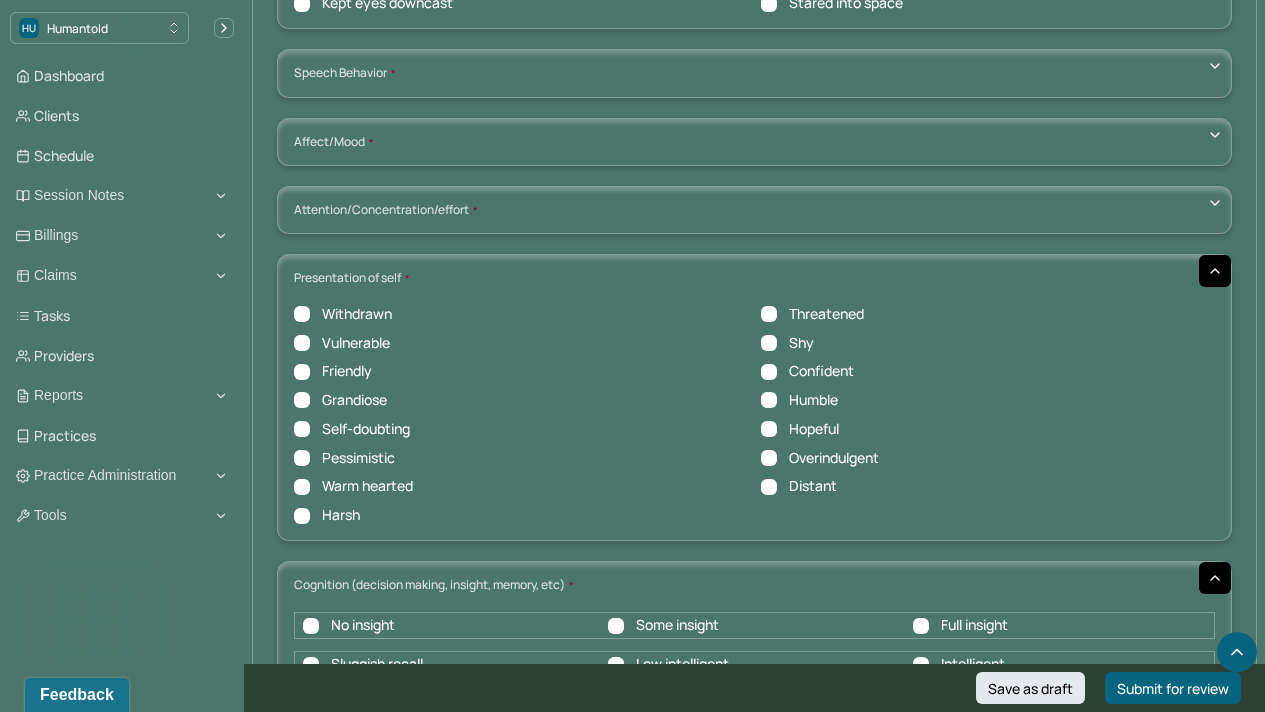 scroll, scrollTop: 6869, scrollLeft: 0, axis: vertical 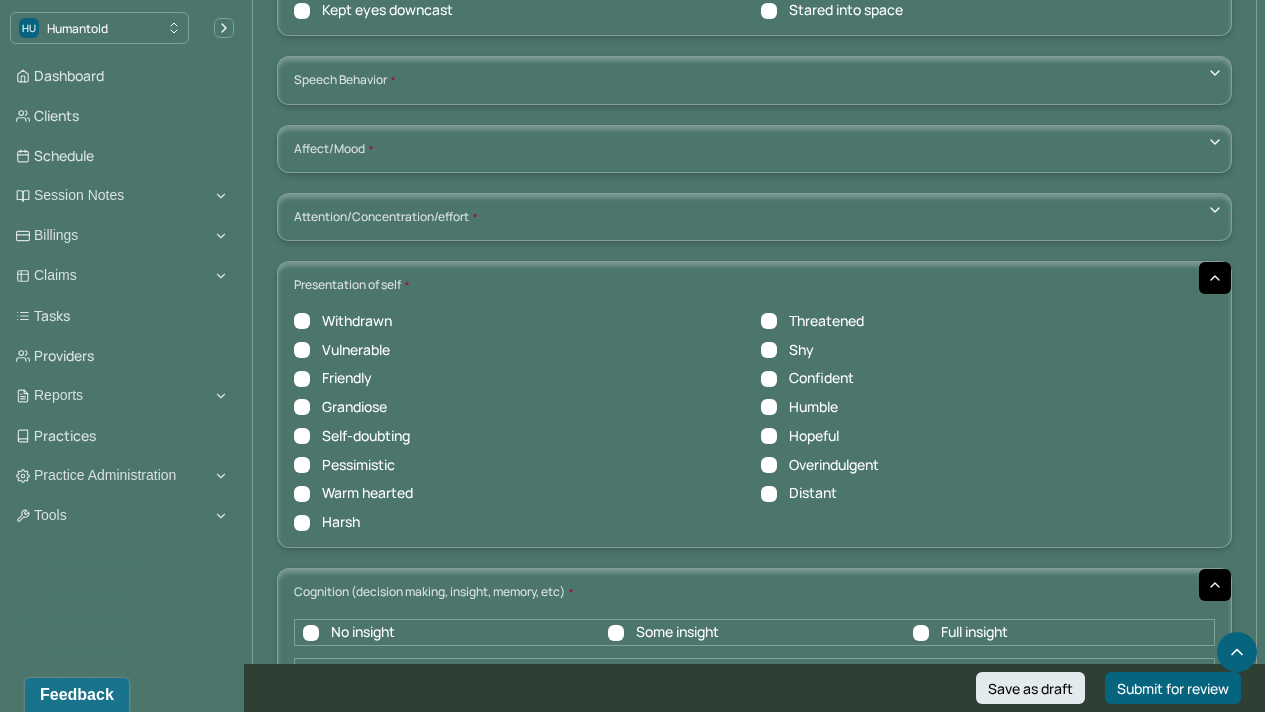 click on "Attention/Concentration/effort" at bounding box center (754, 217) 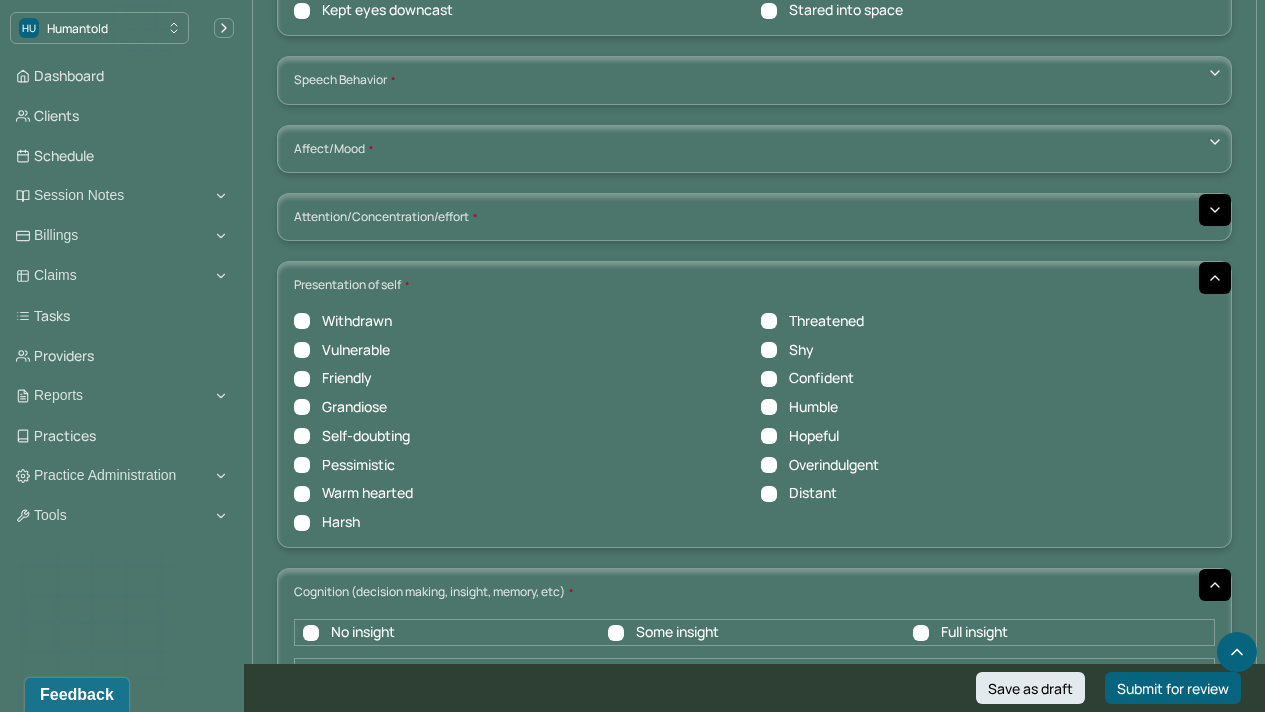 click 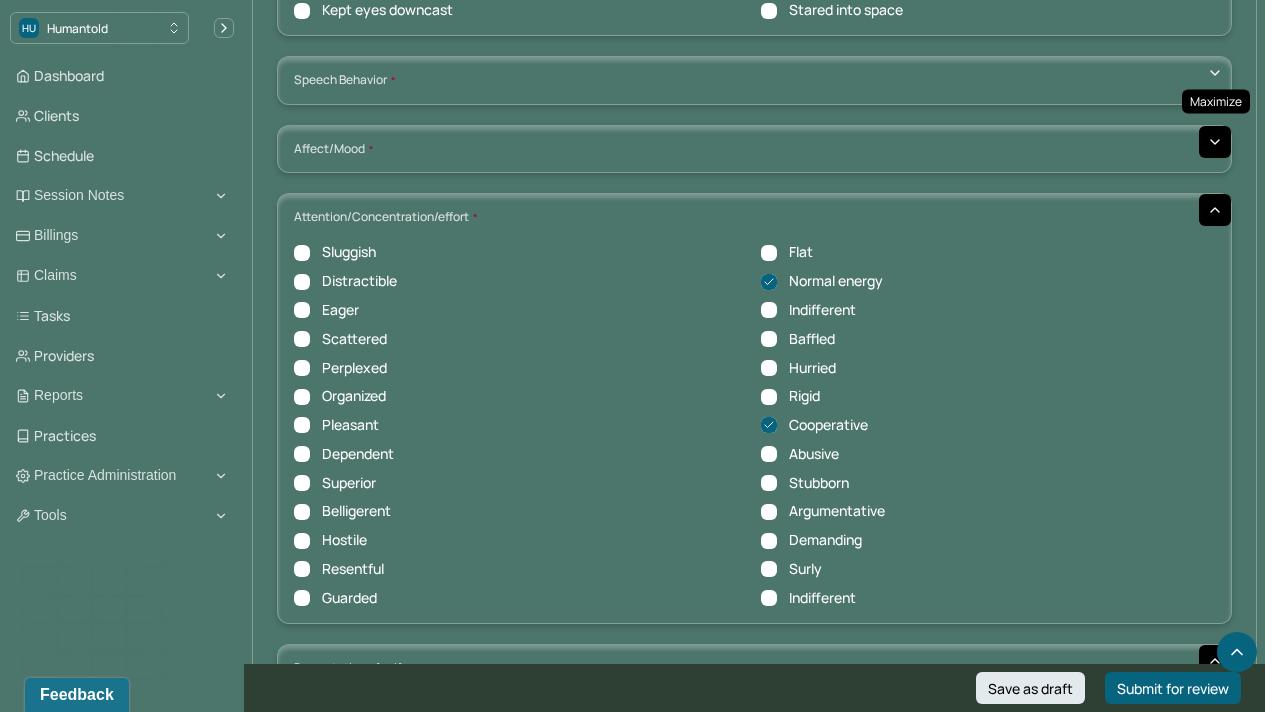 click 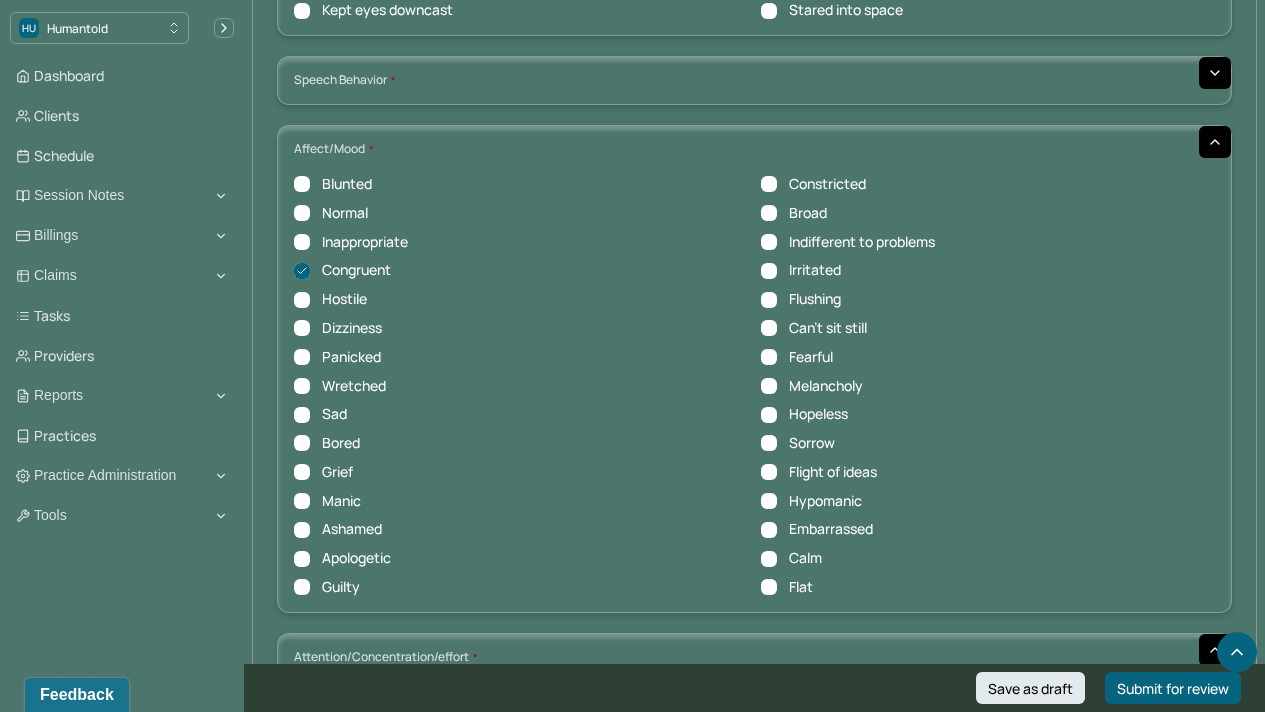 click 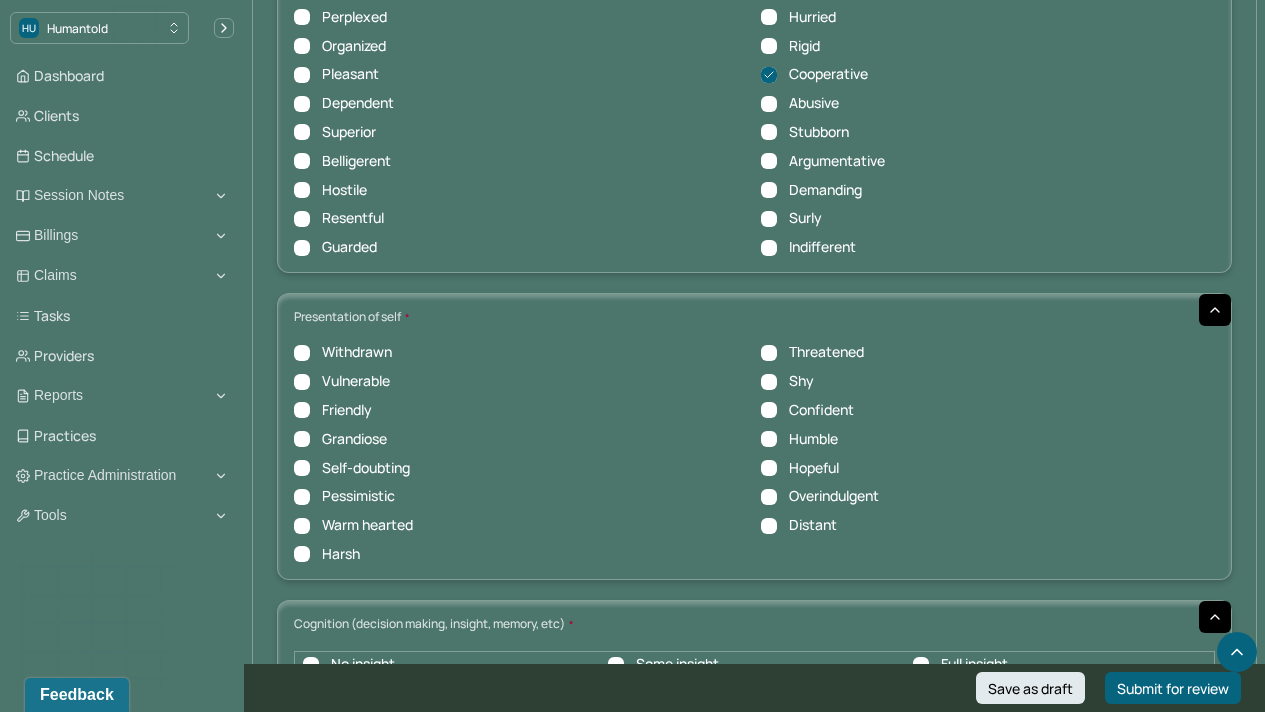 scroll, scrollTop: 7859, scrollLeft: 0, axis: vertical 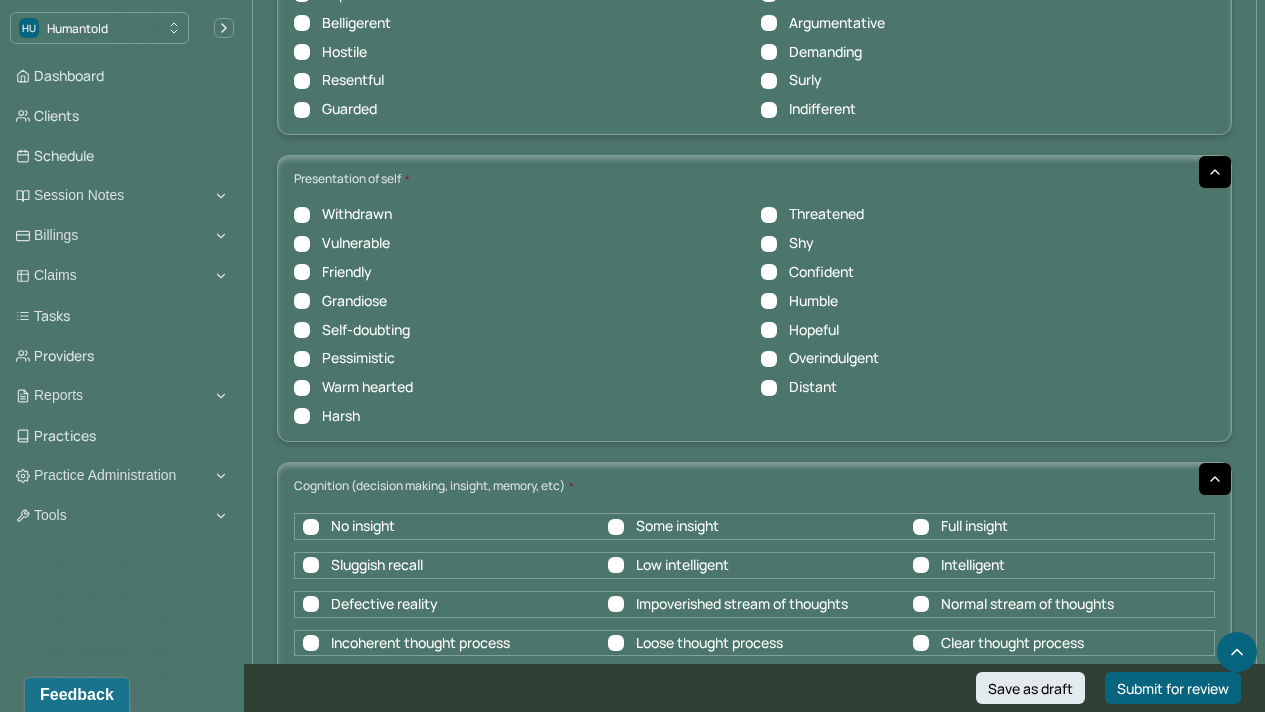 type 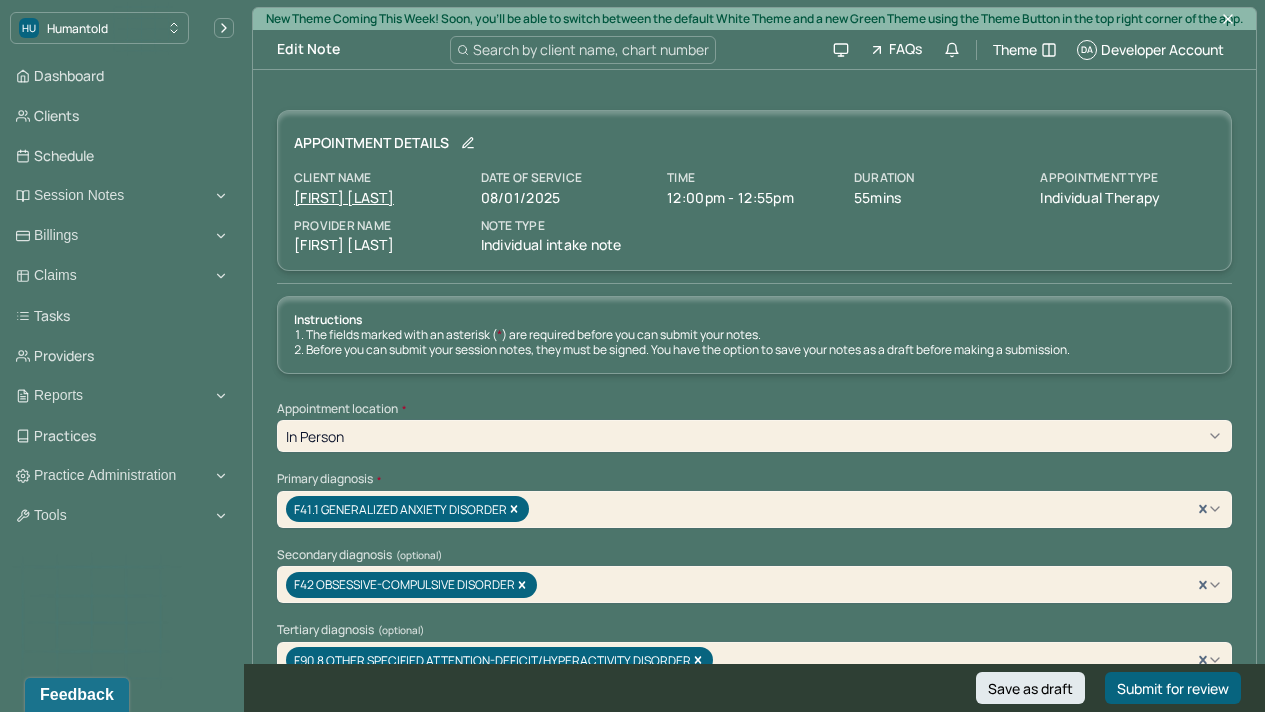 scroll, scrollTop: 0, scrollLeft: 0, axis: both 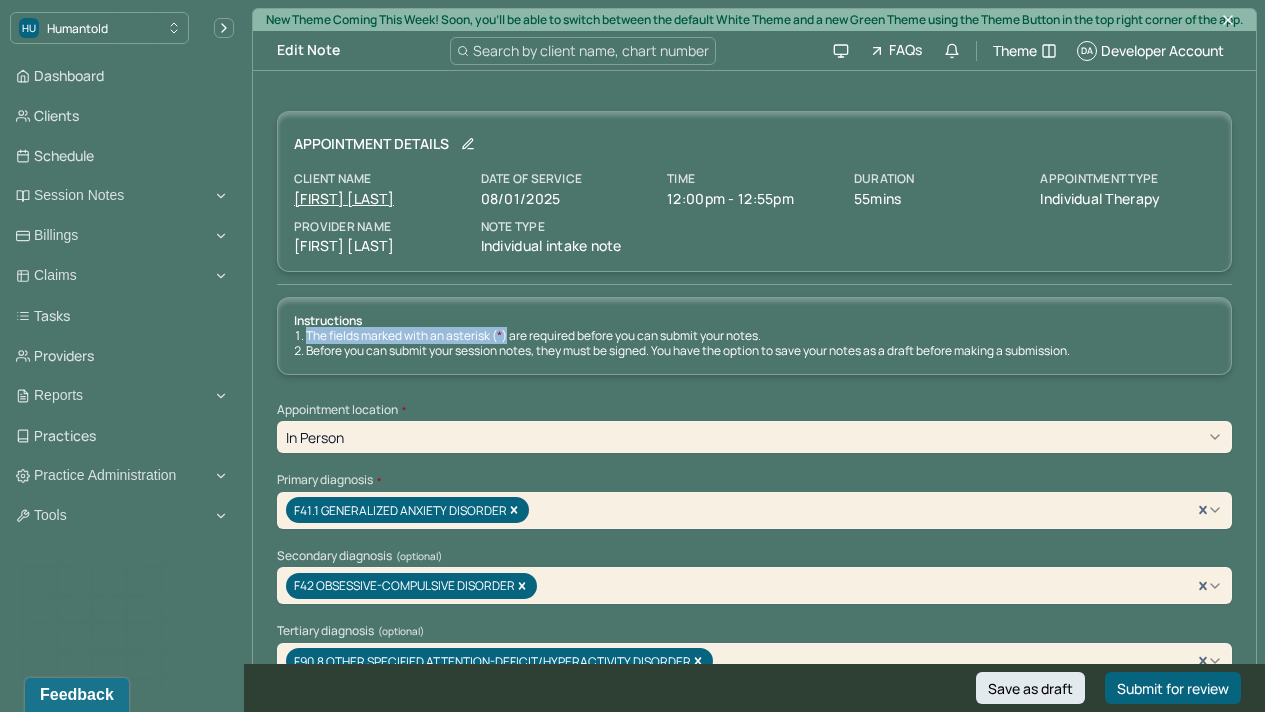 drag, startPoint x: 308, startPoint y: 348, endPoint x: 510, endPoint y: 349, distance: 202.00247 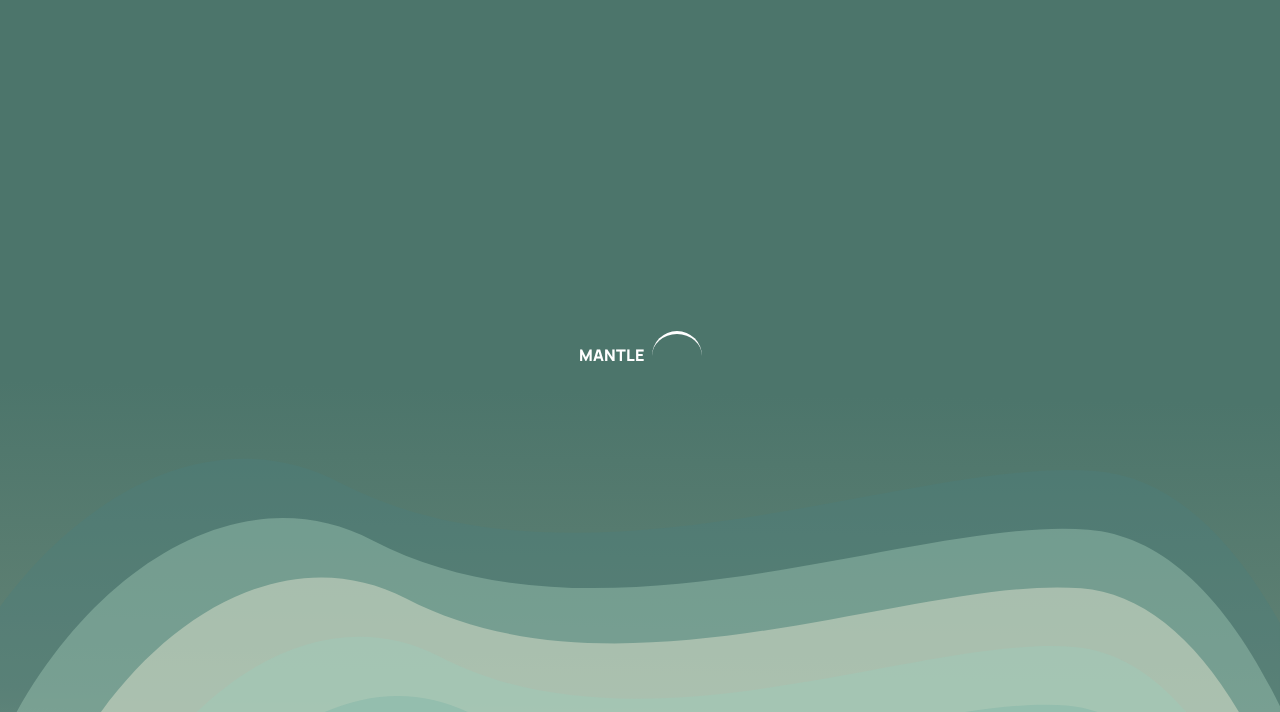 scroll, scrollTop: 0, scrollLeft: 0, axis: both 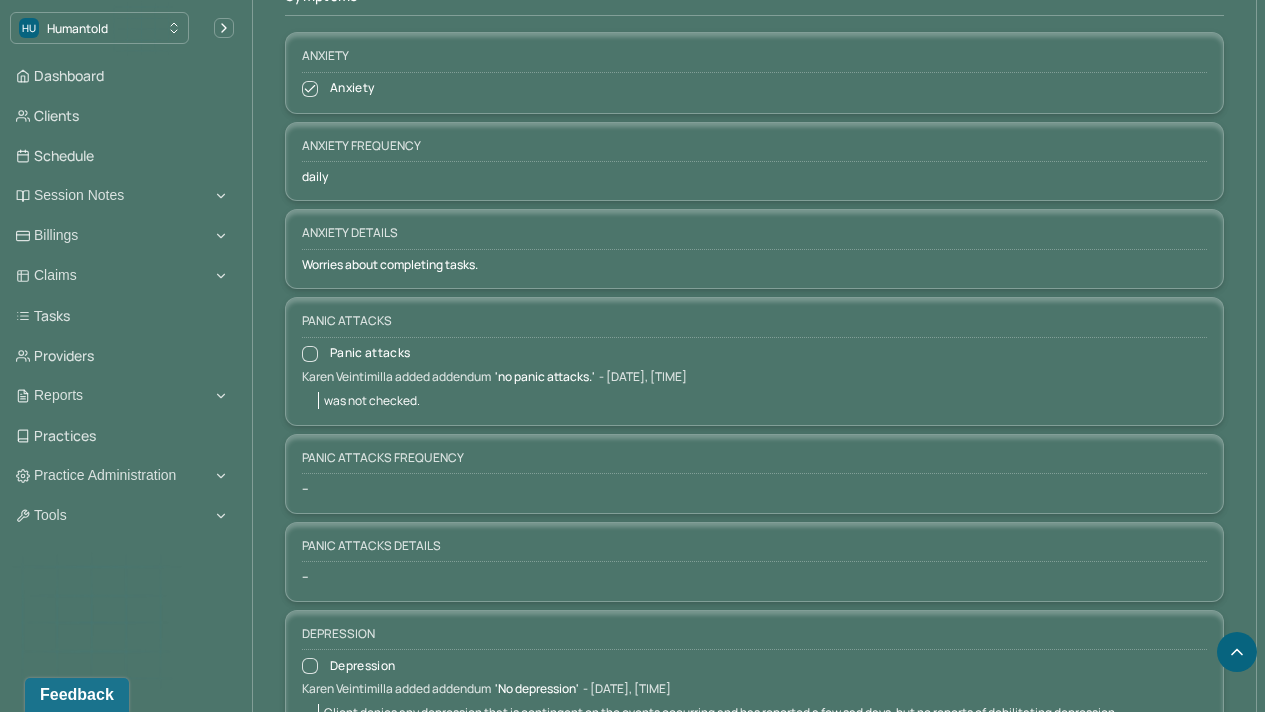 click 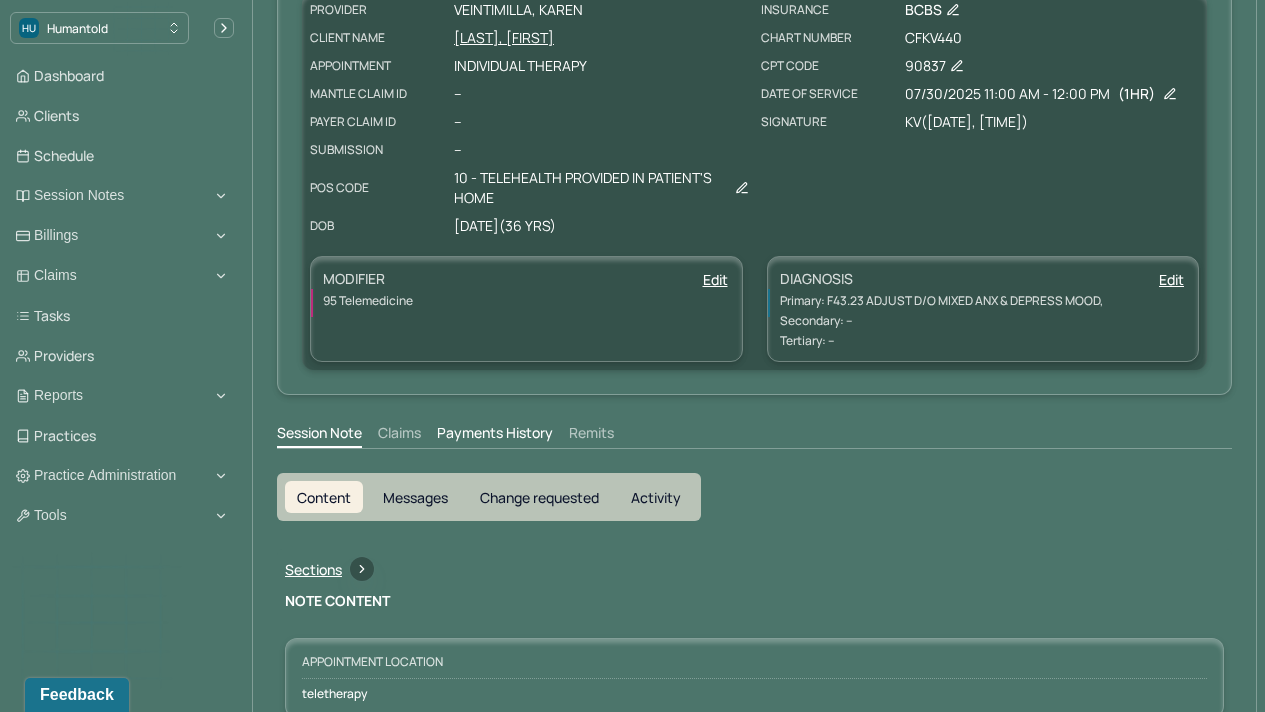 scroll, scrollTop: 192, scrollLeft: 0, axis: vertical 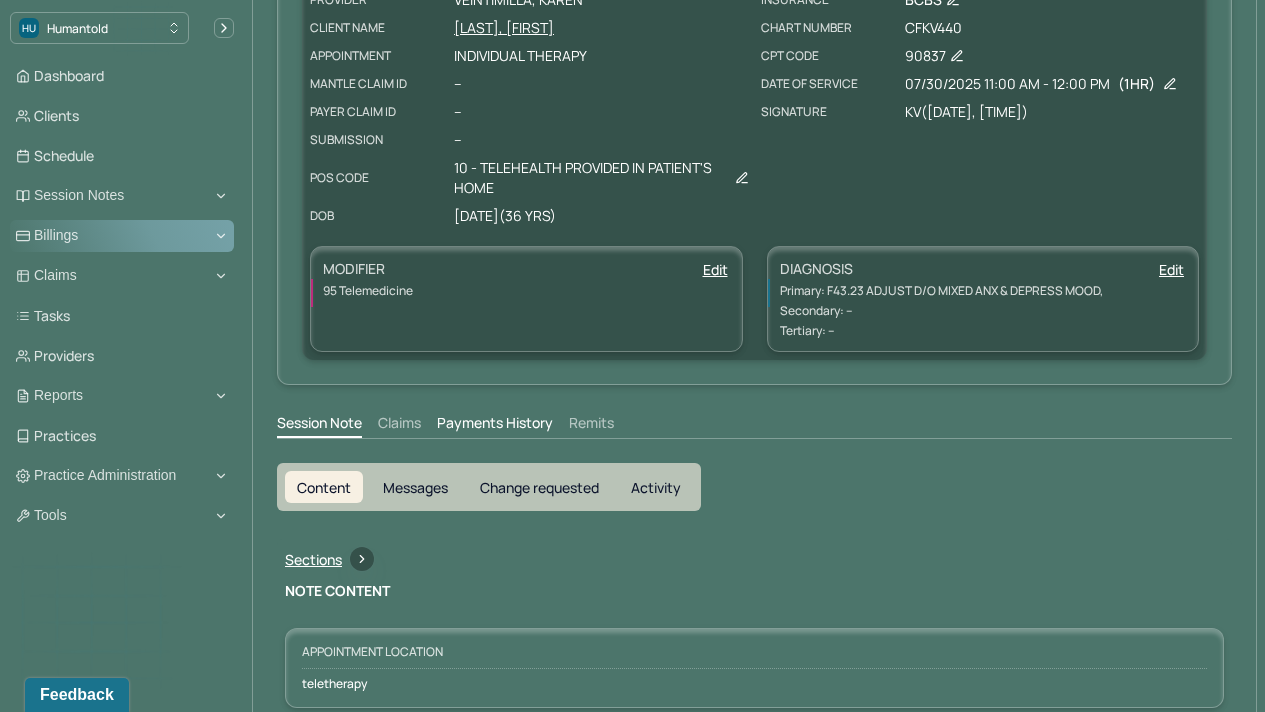 click 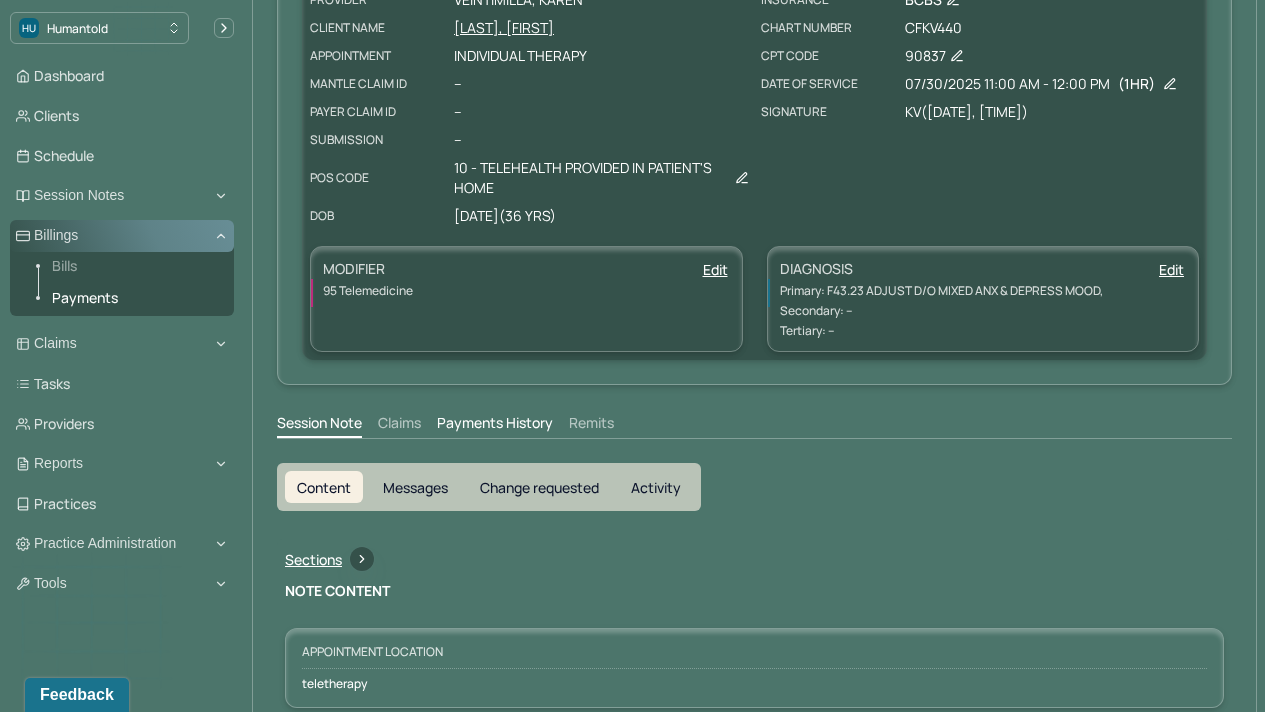 click on "Bills" at bounding box center [135, 266] 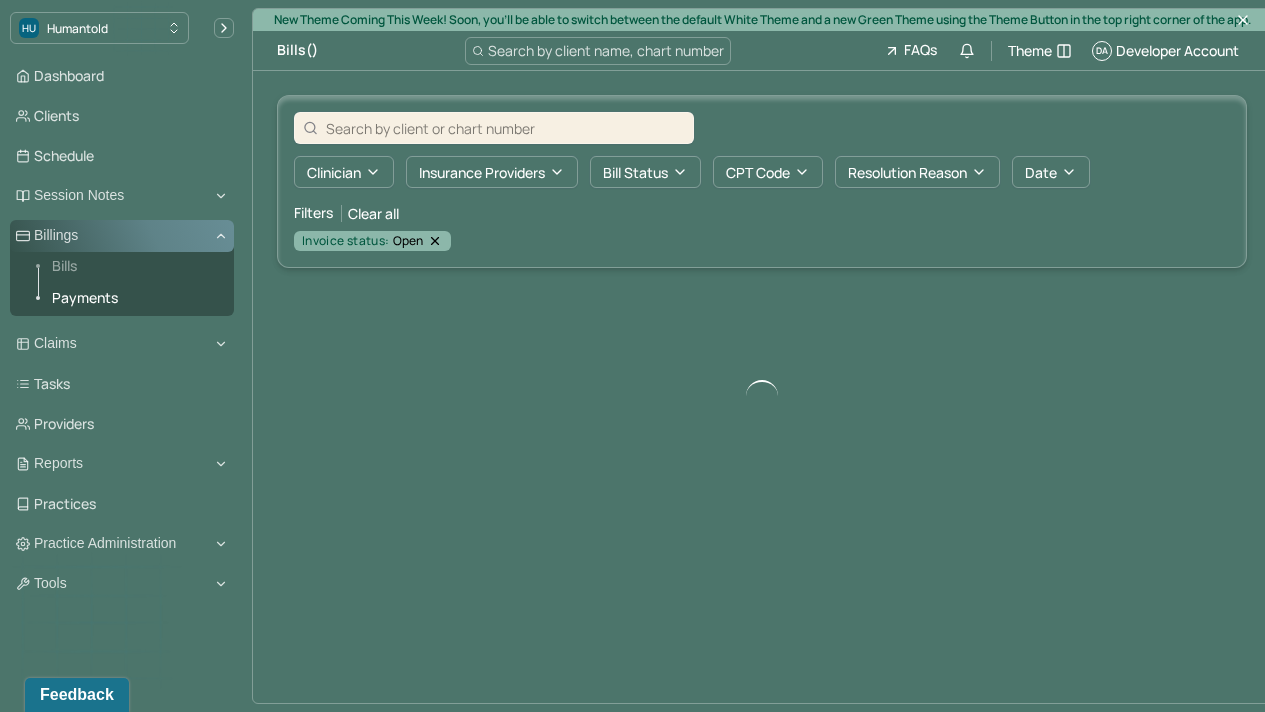 scroll, scrollTop: 0, scrollLeft: 0, axis: both 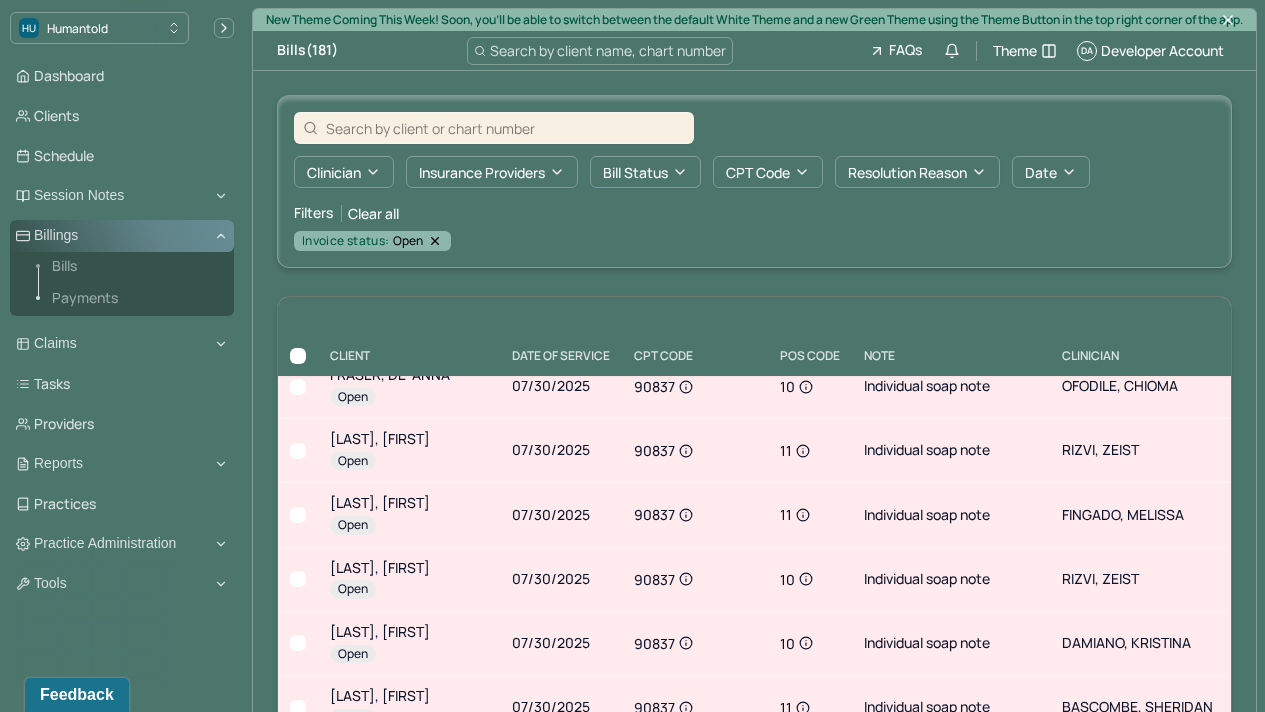click on "Payments" at bounding box center (135, 298) 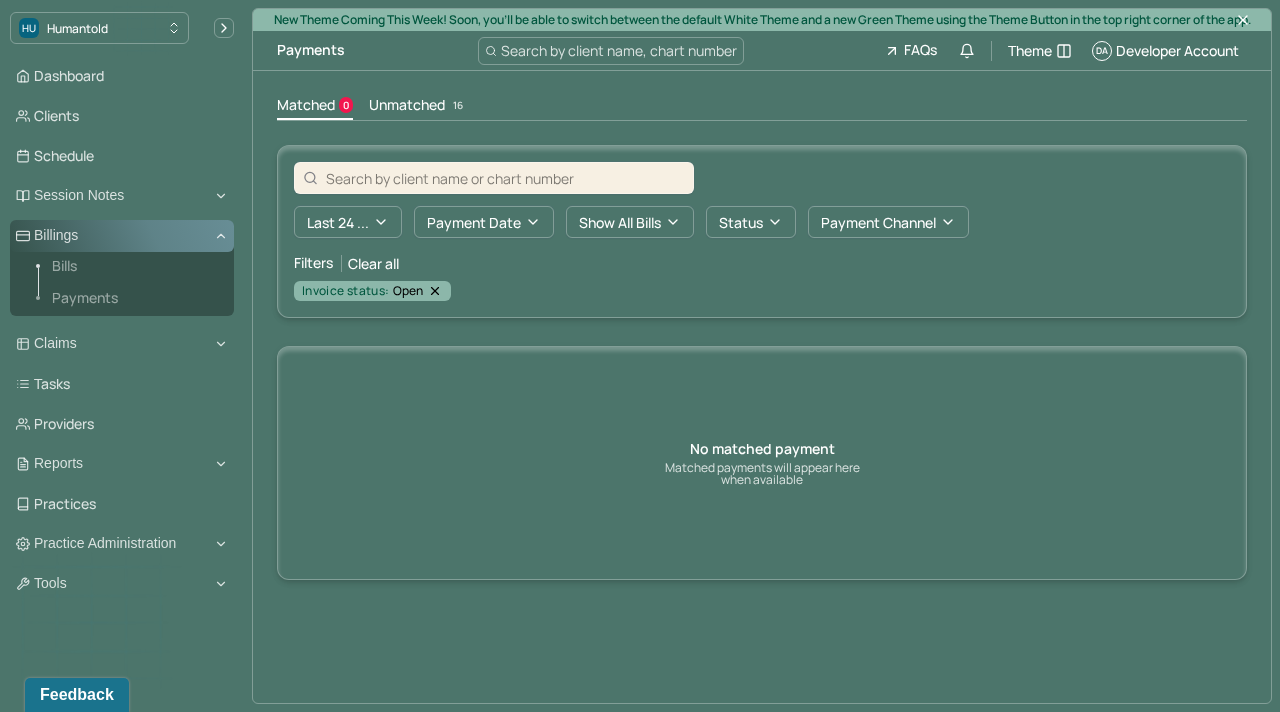 click on "Bills" at bounding box center [135, 266] 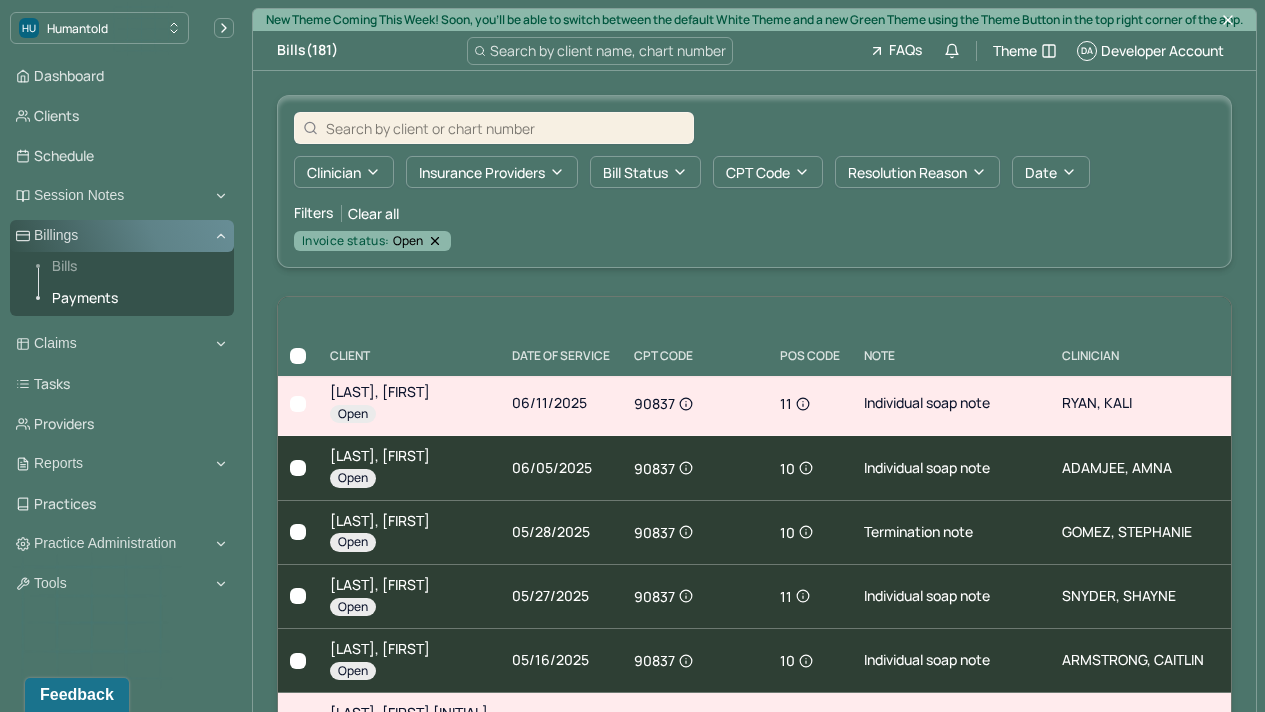 scroll, scrollTop: 3344, scrollLeft: 0, axis: vertical 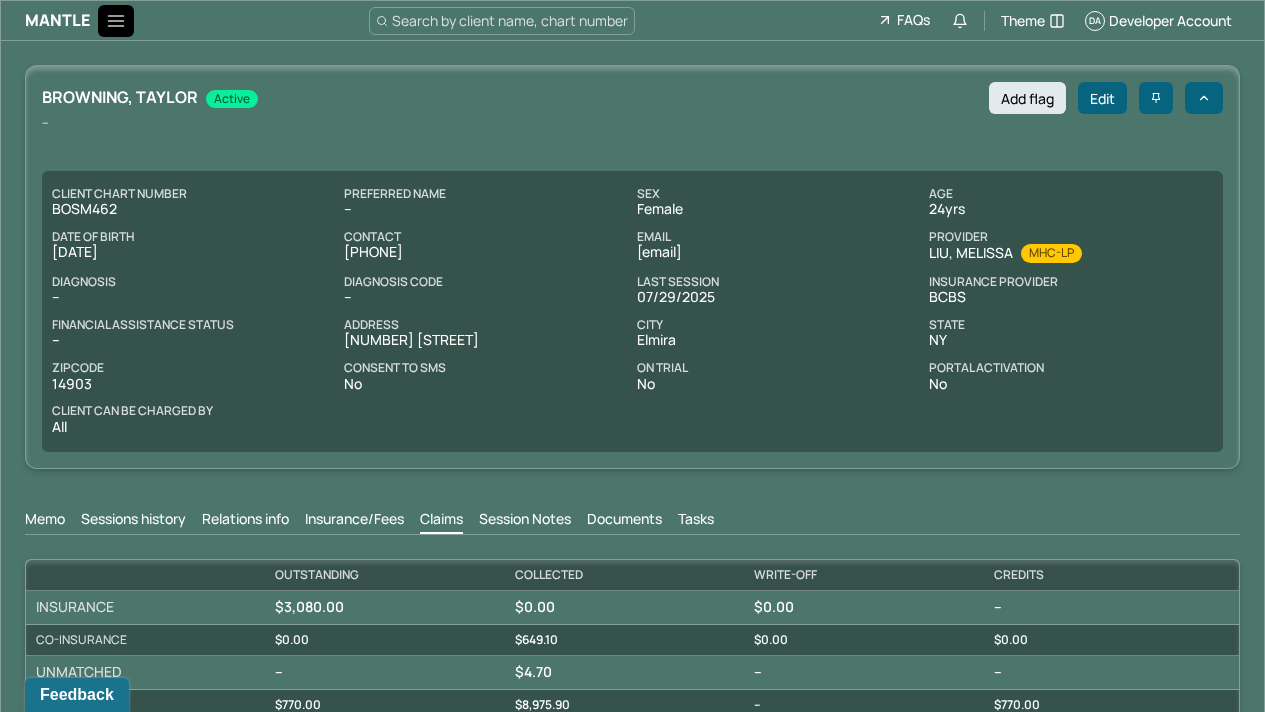 click 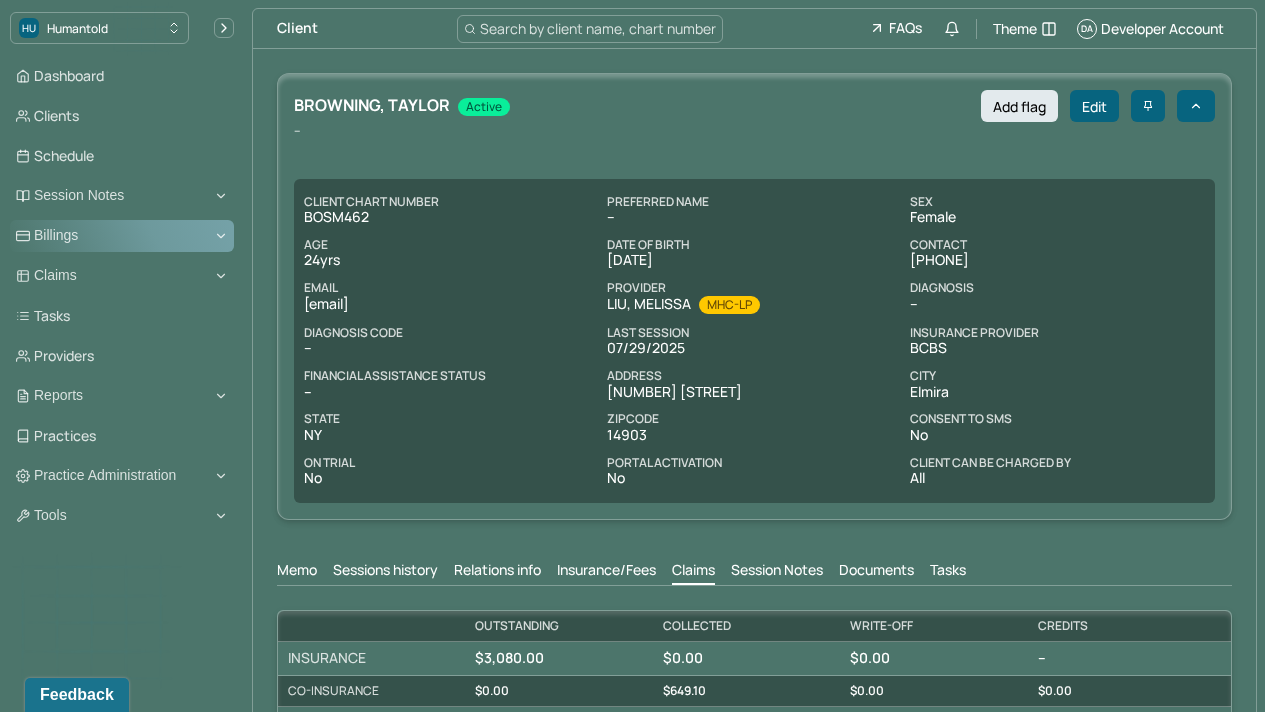 click on "Billings" at bounding box center [122, 236] 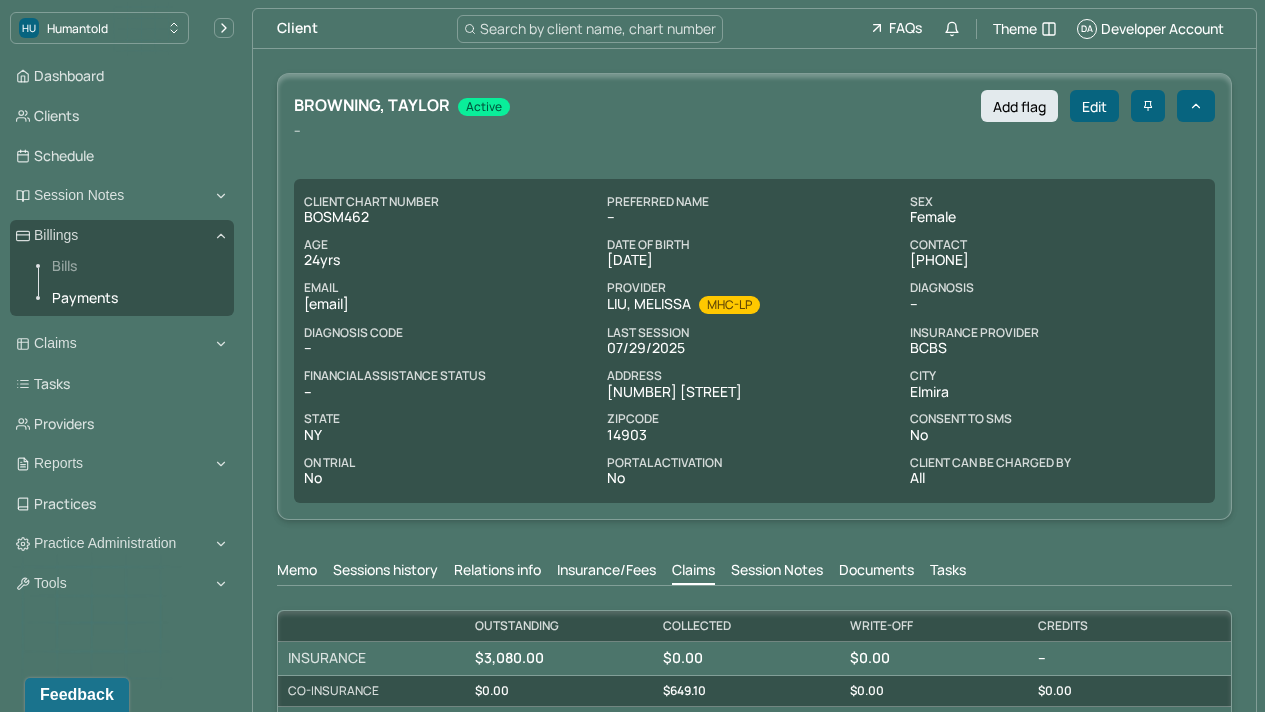 click on "Bills" at bounding box center [135, 266] 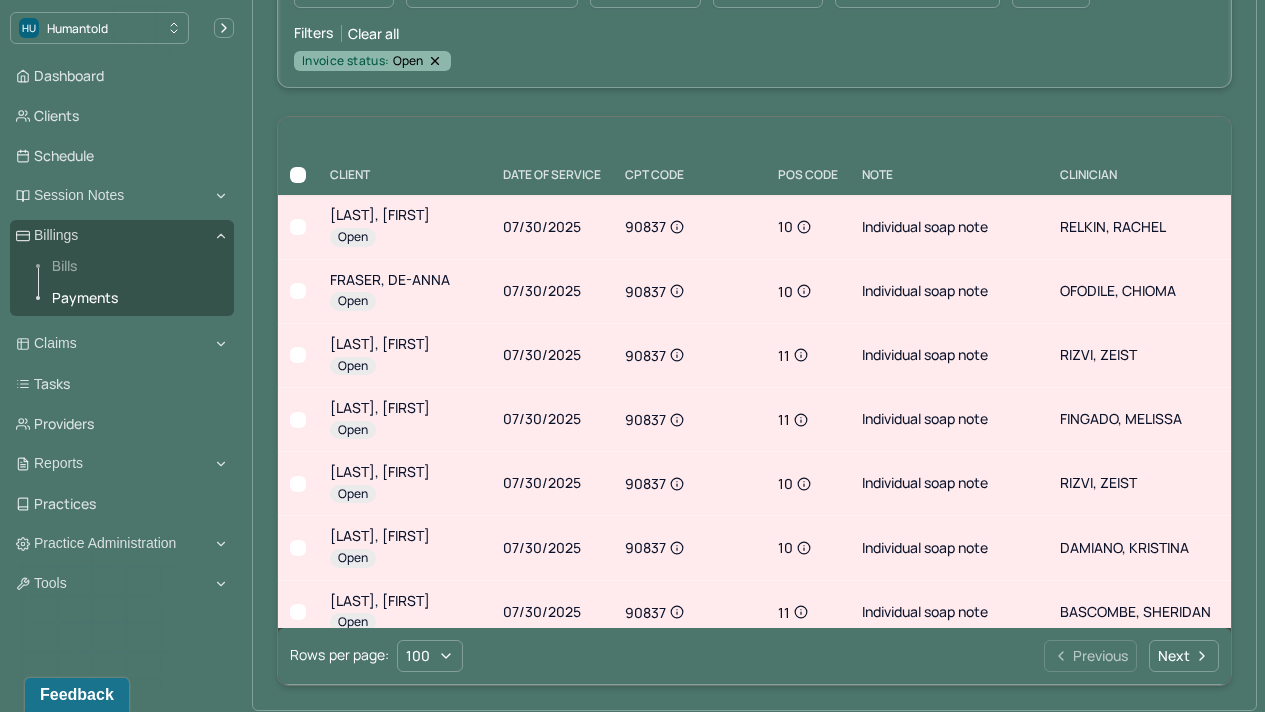 scroll, scrollTop: 162, scrollLeft: 0, axis: vertical 